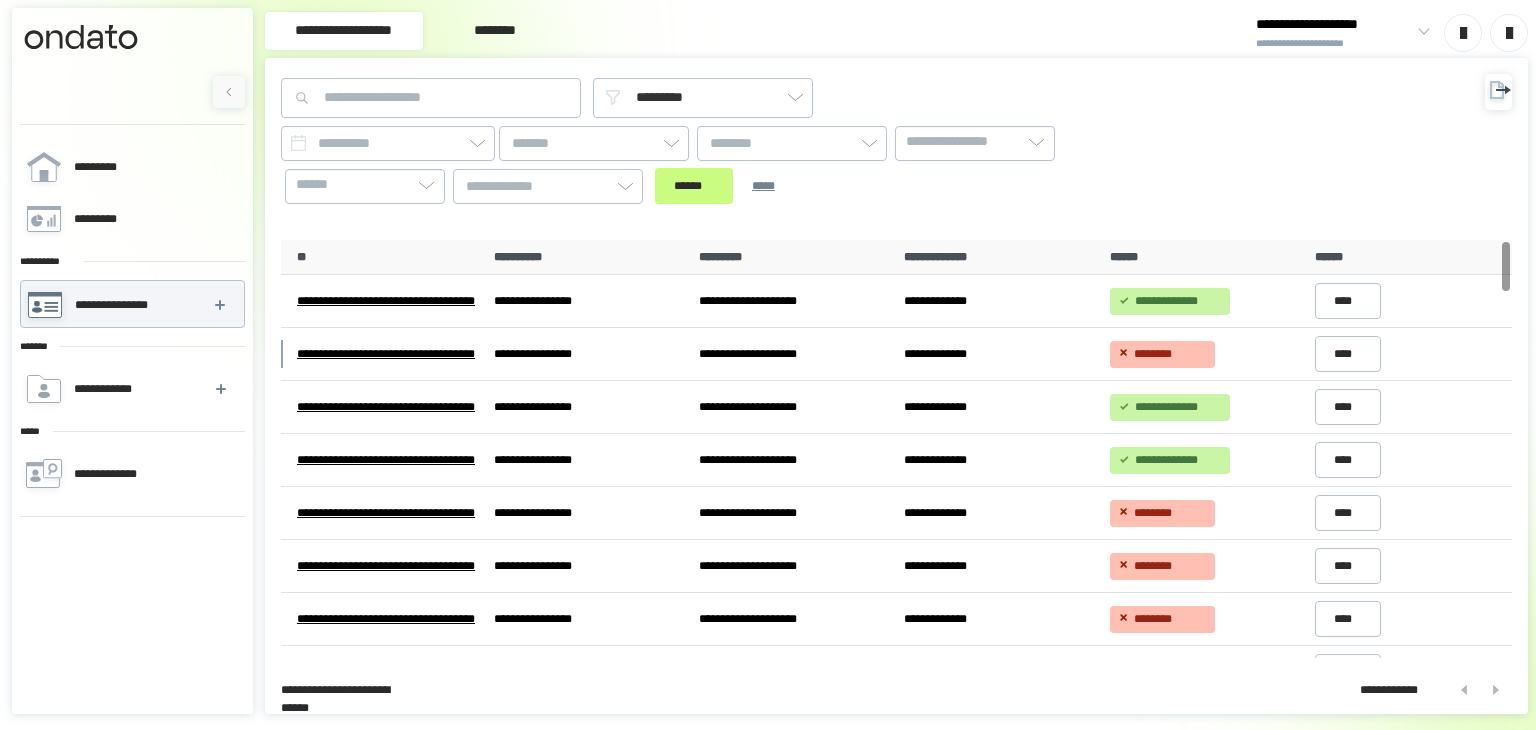 scroll, scrollTop: 0, scrollLeft: 0, axis: both 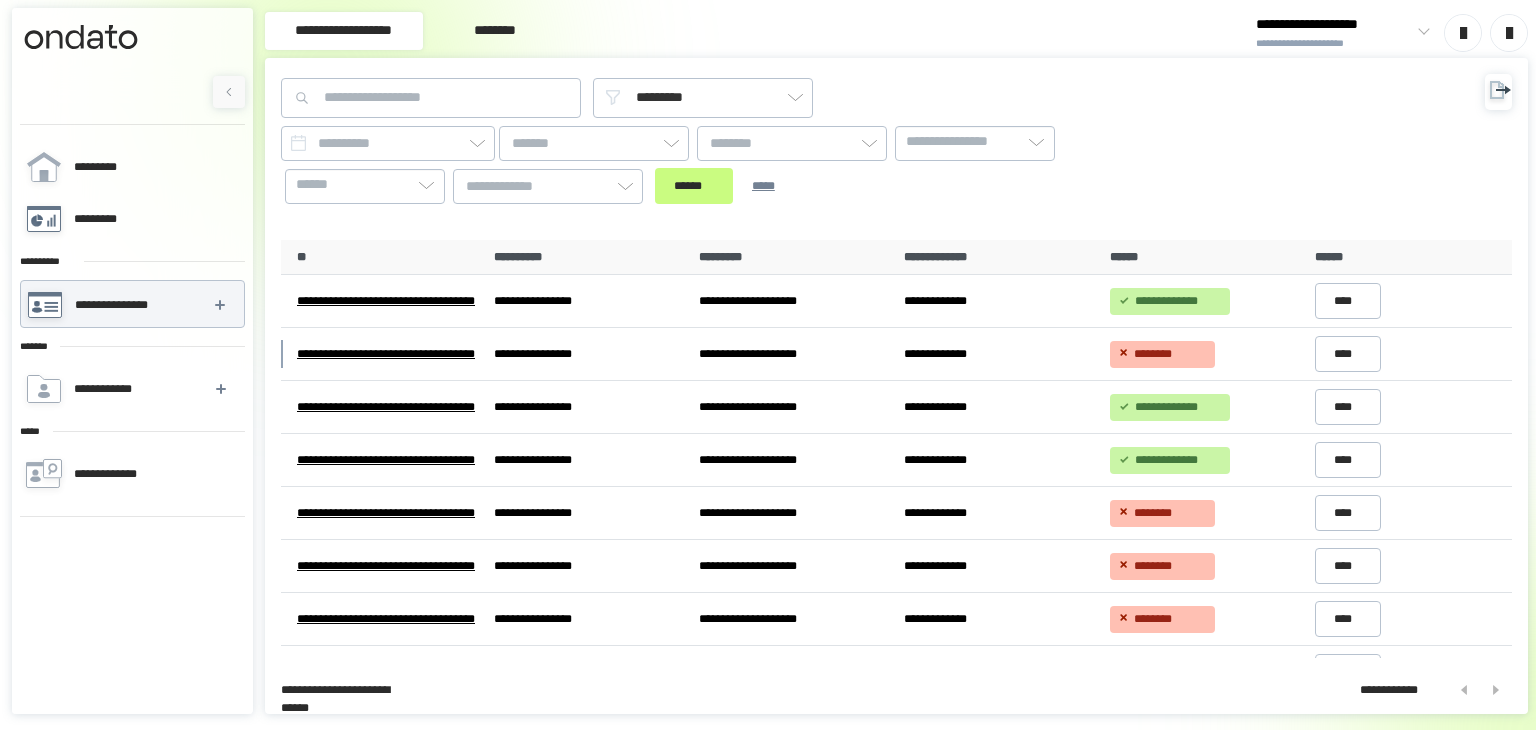 click on "*********" at bounding box center [105, 219] 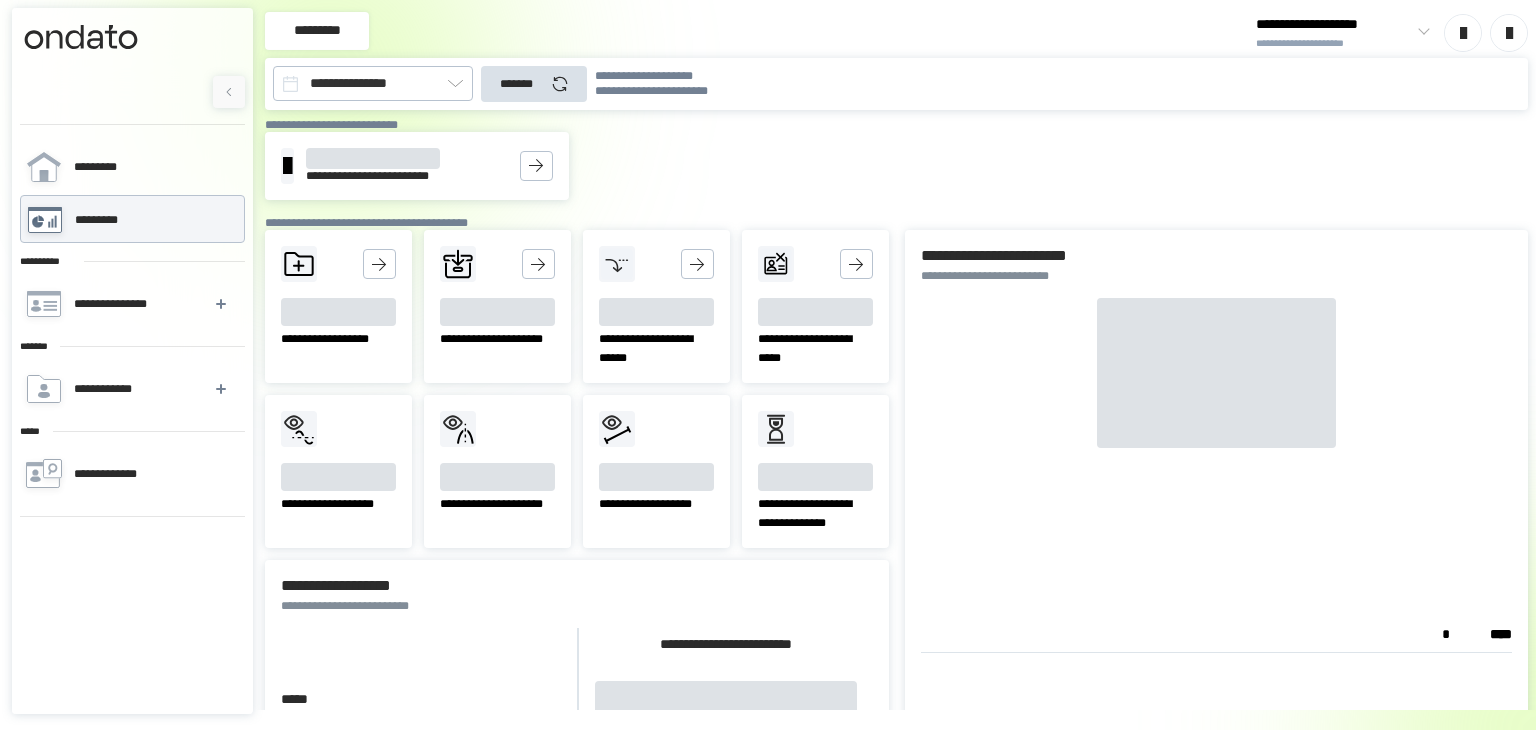 scroll, scrollTop: 0, scrollLeft: 0, axis: both 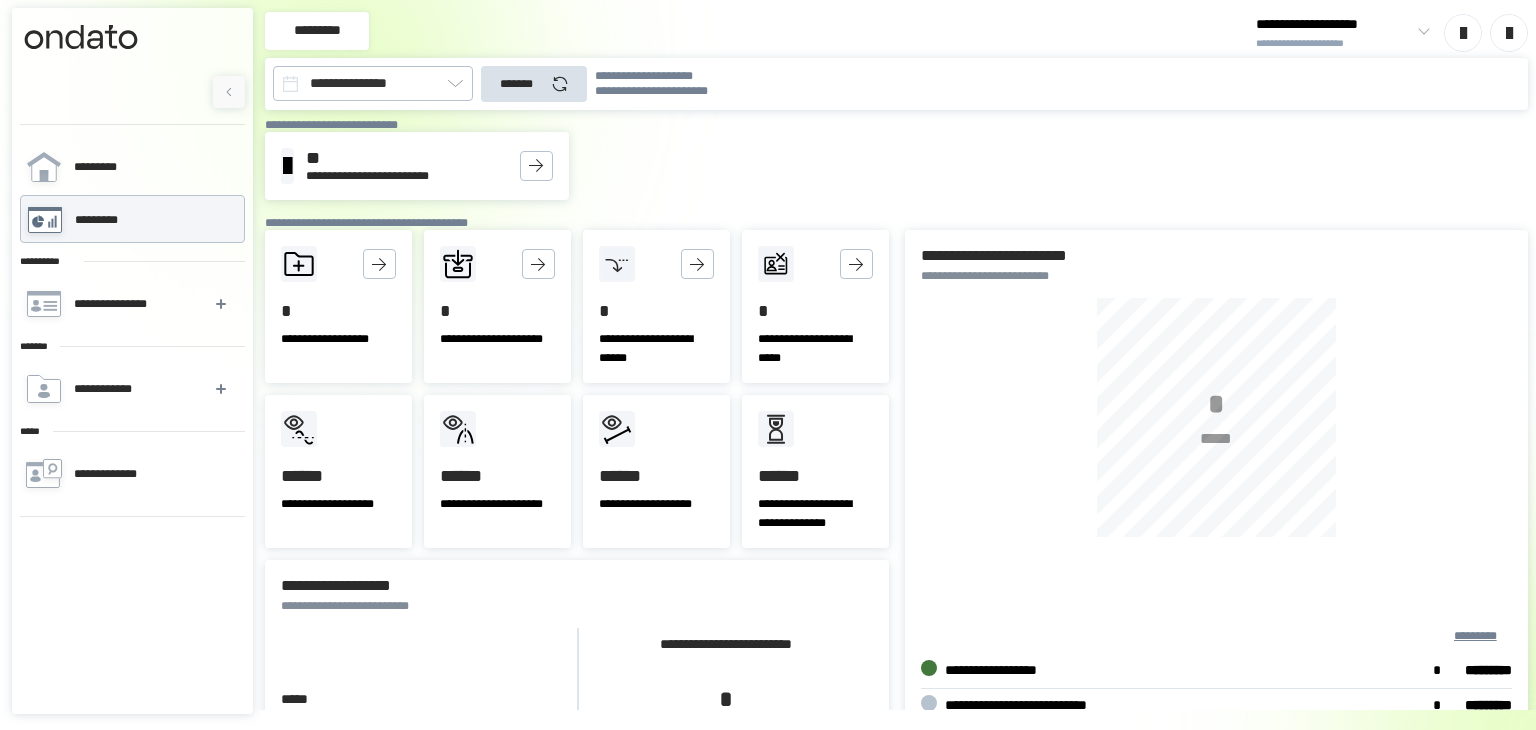 click on "**********" at bounding box center (114, 304) 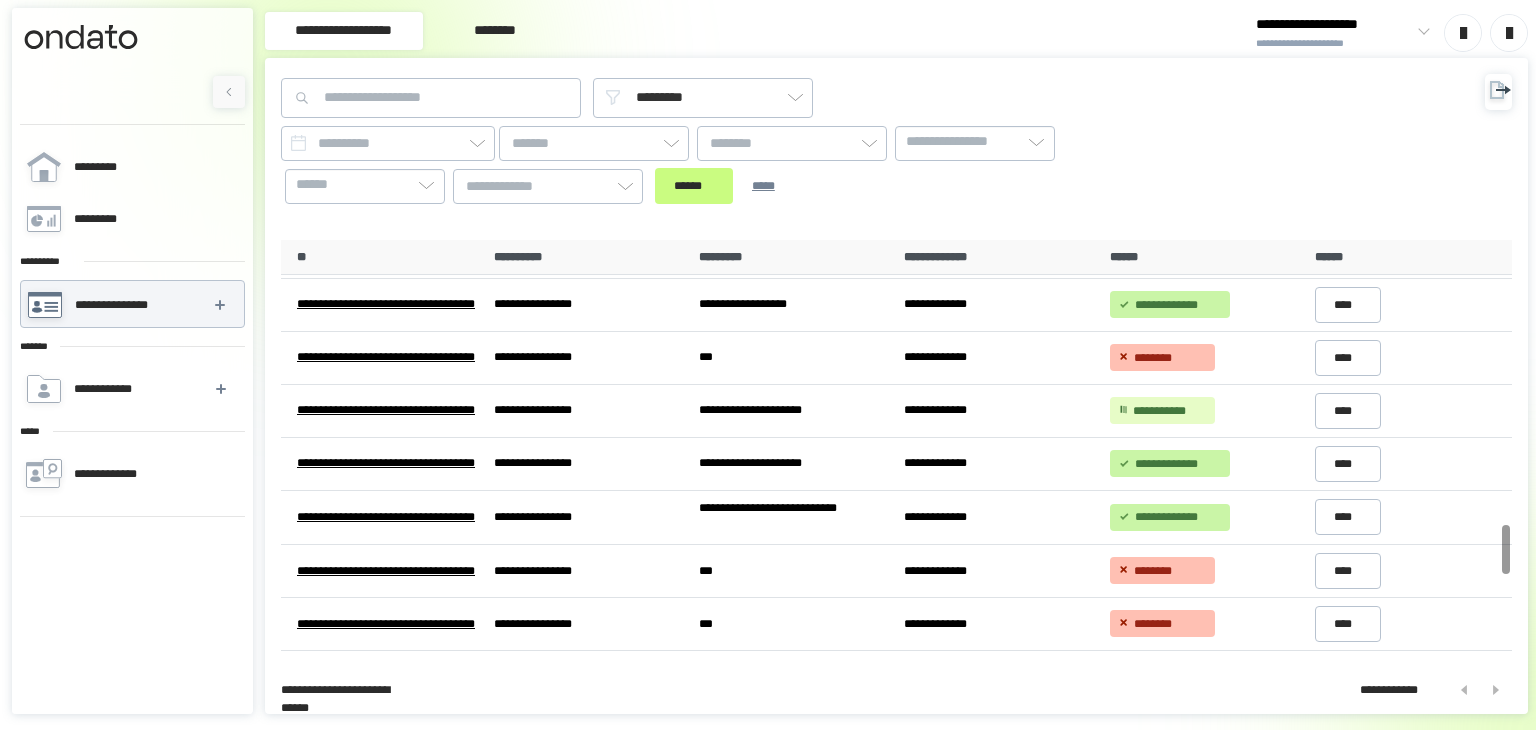 scroll, scrollTop: 2500, scrollLeft: 0, axis: vertical 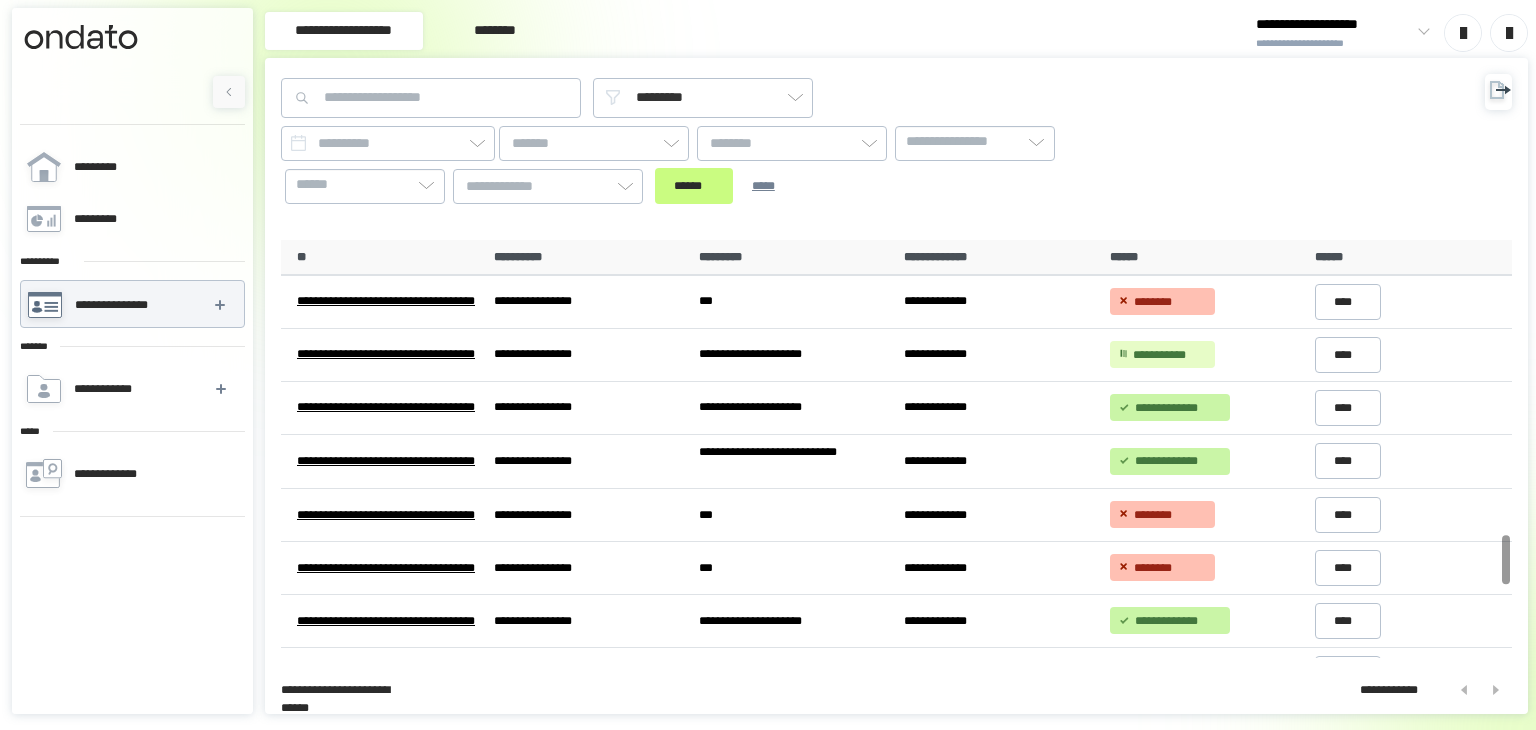 click on "********" at bounding box center [495, 31] 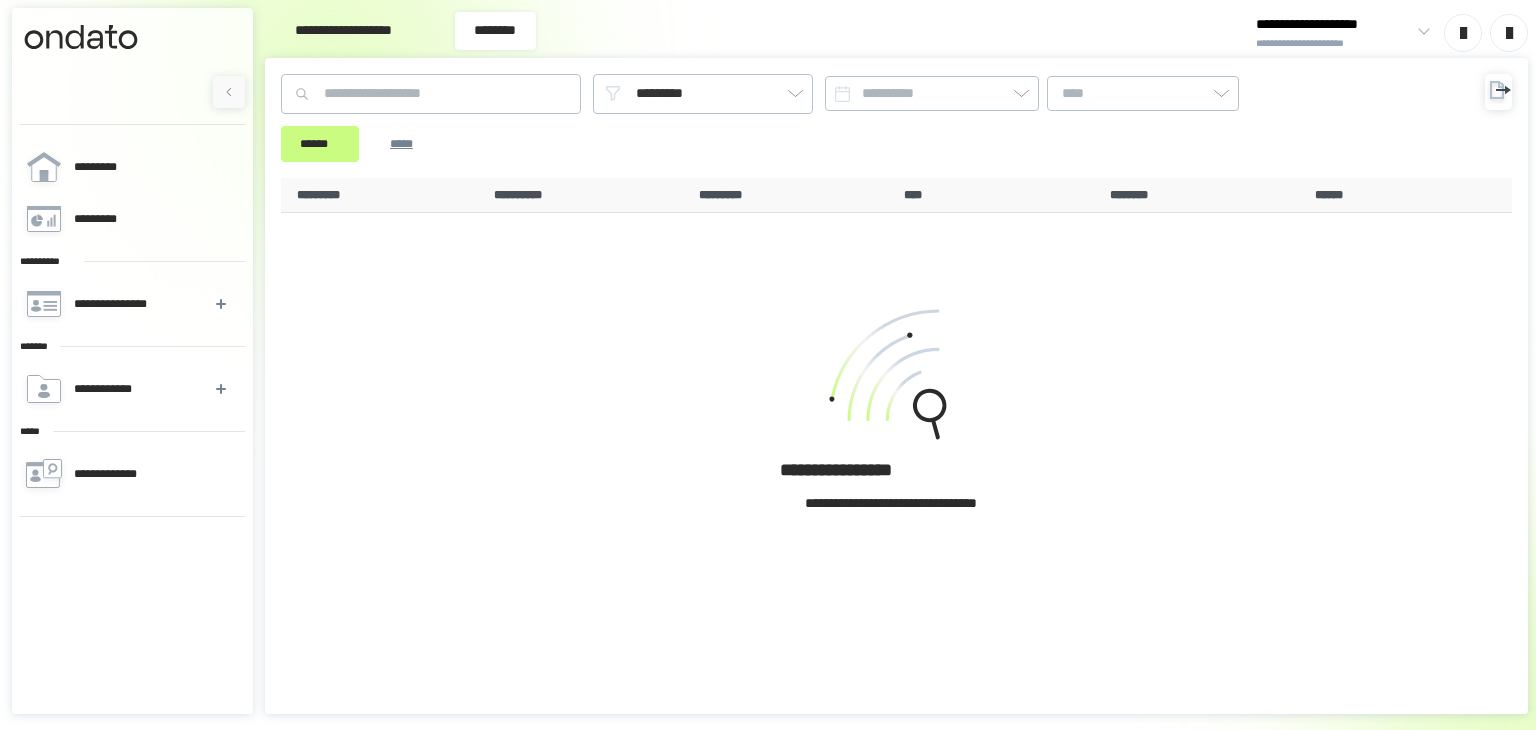 click on "**********" at bounding box center (344, 31) 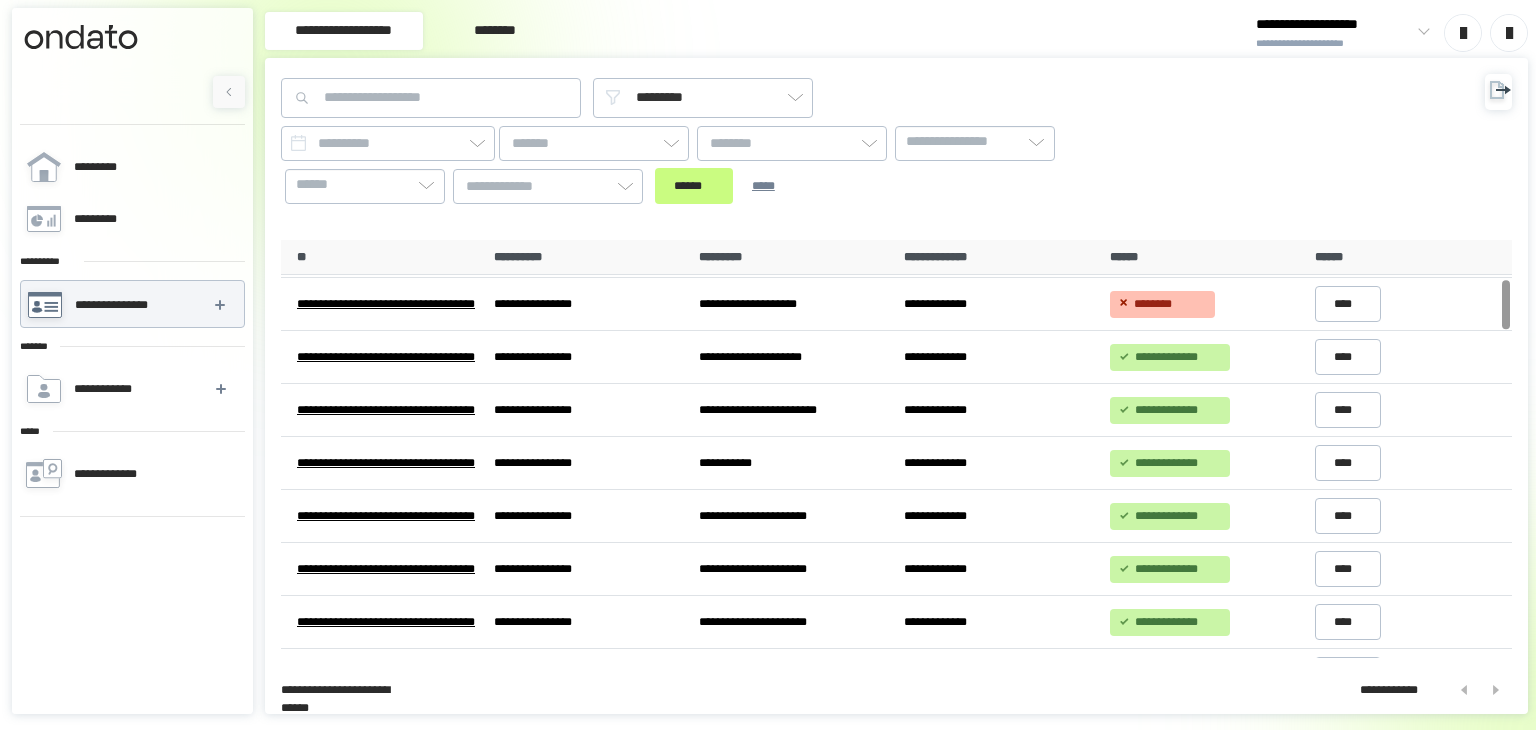 scroll, scrollTop: 400, scrollLeft: 0, axis: vertical 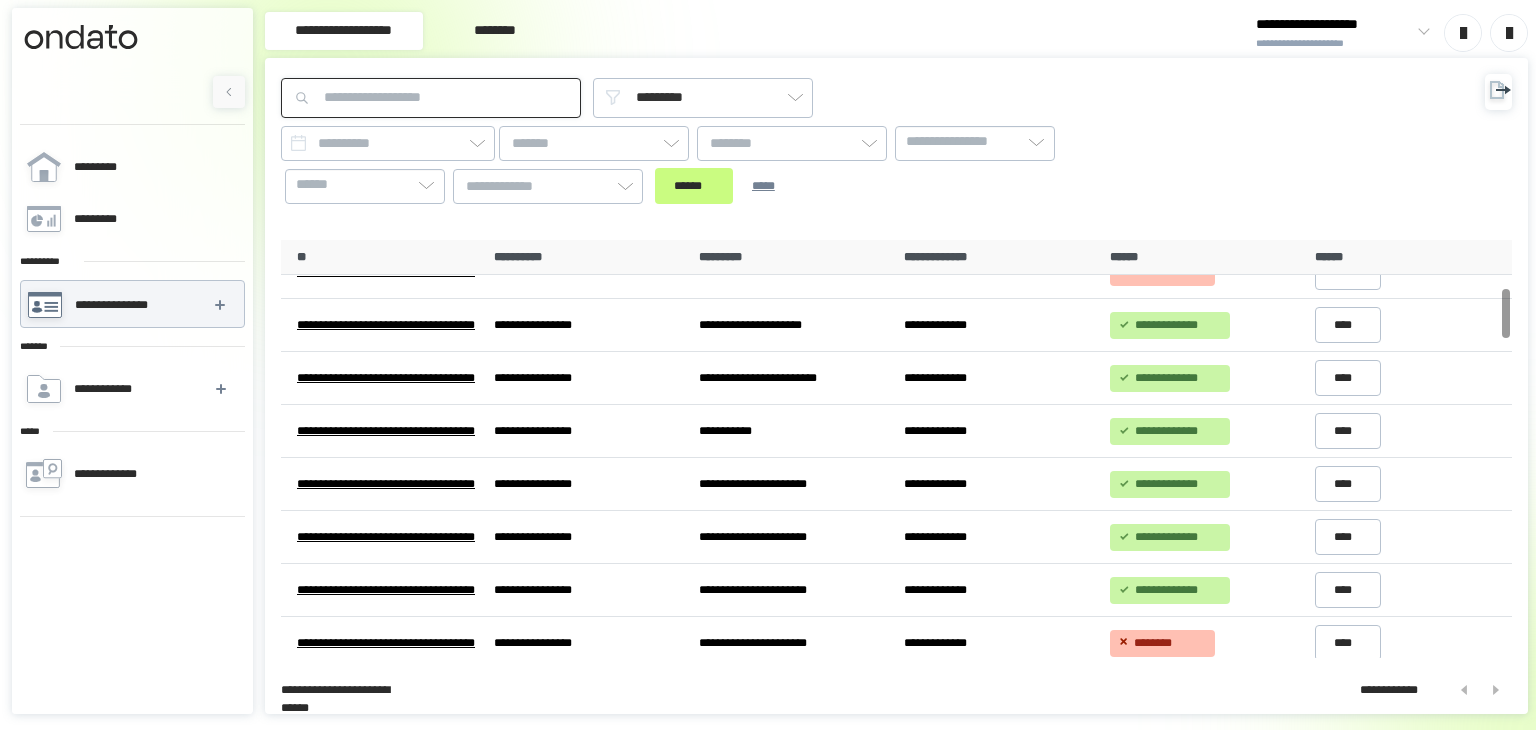 click at bounding box center [431, 98] 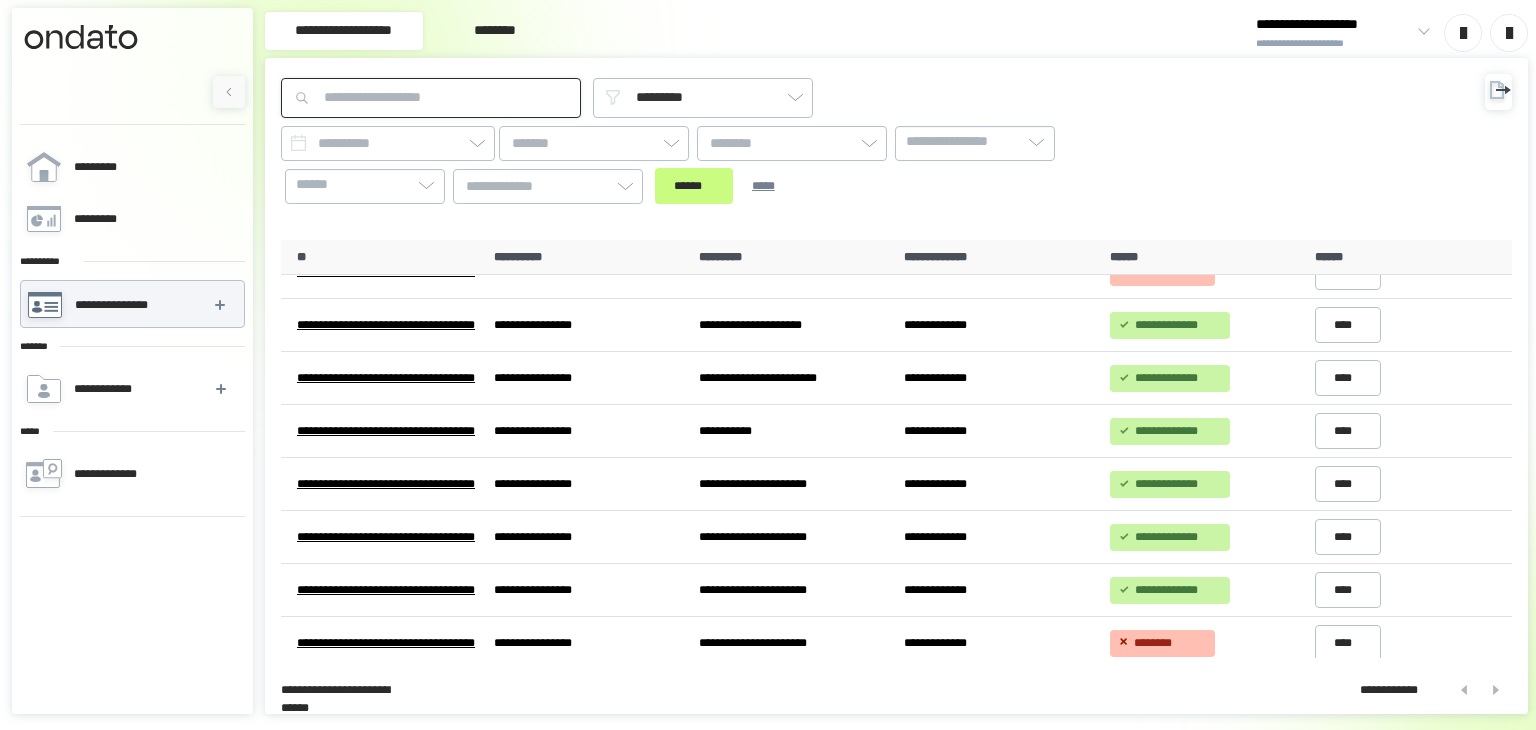 paste on "**********" 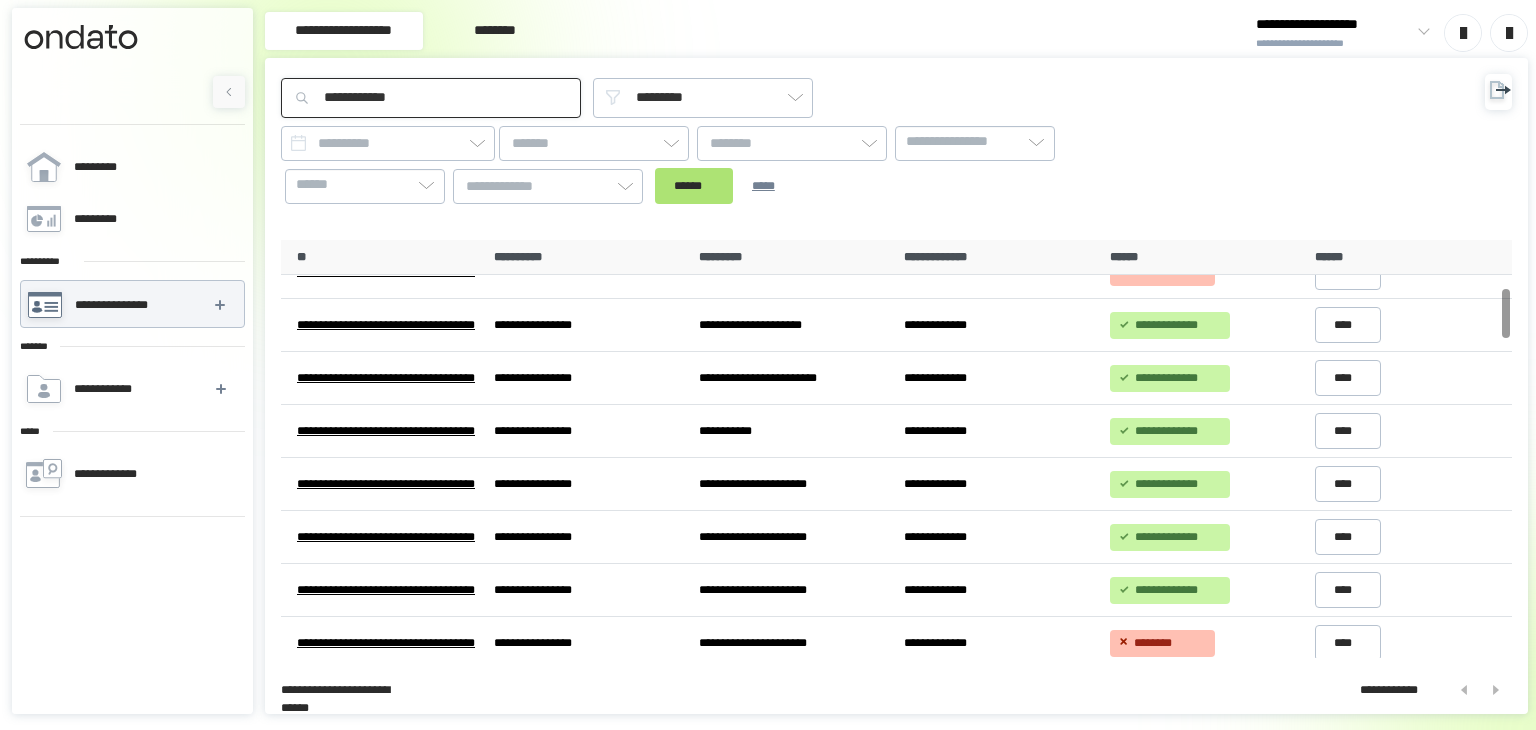 type on "**********" 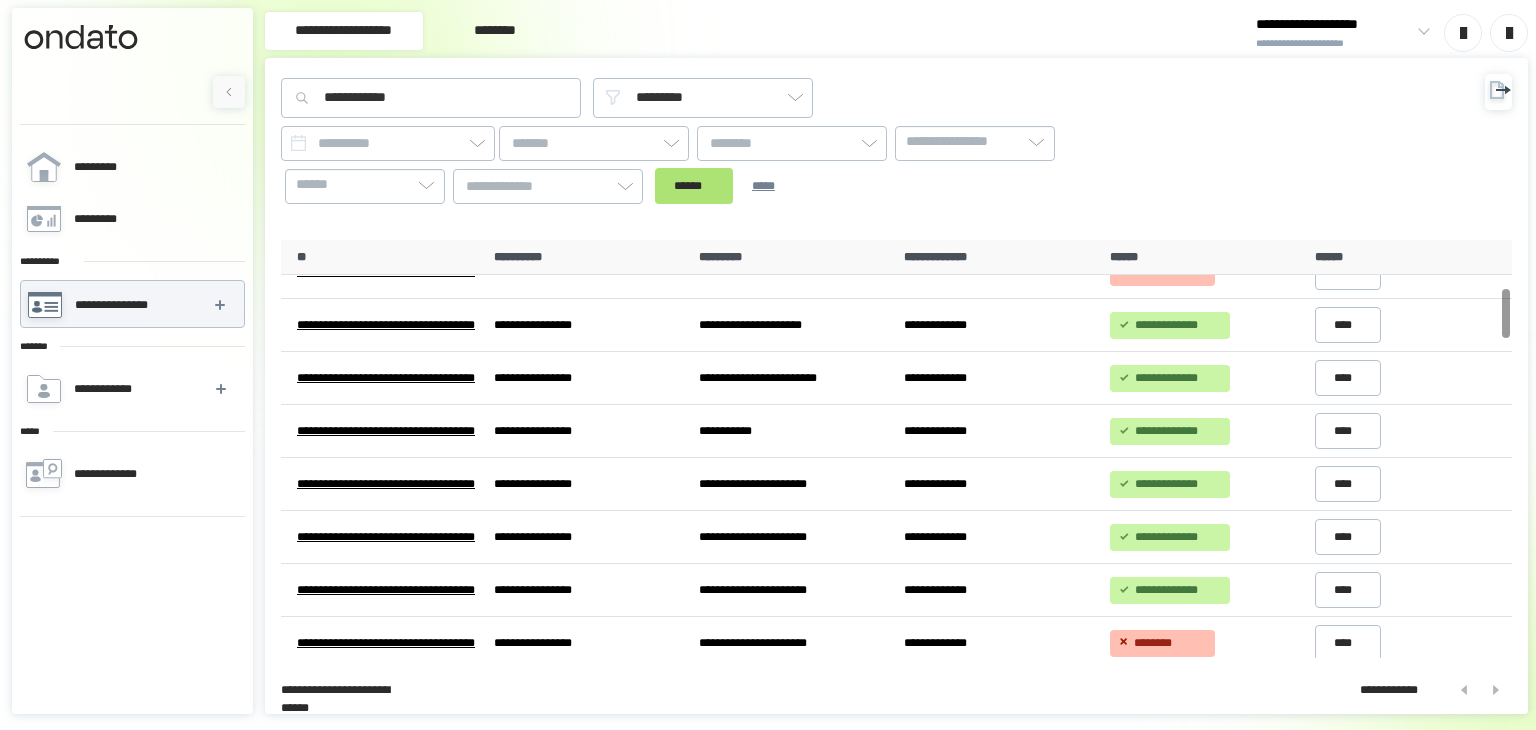 click on "******" at bounding box center [694, 186] 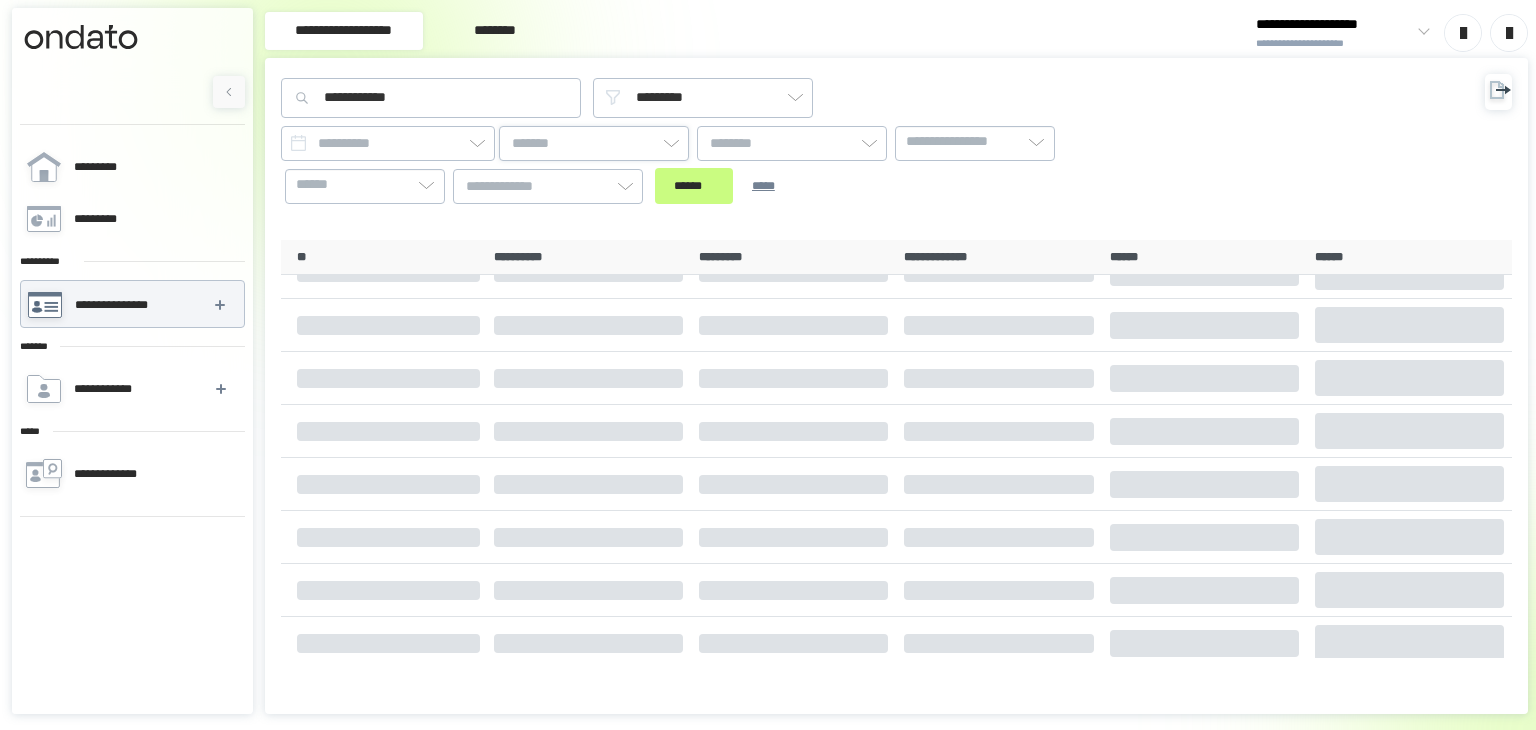 scroll, scrollTop: 0, scrollLeft: 0, axis: both 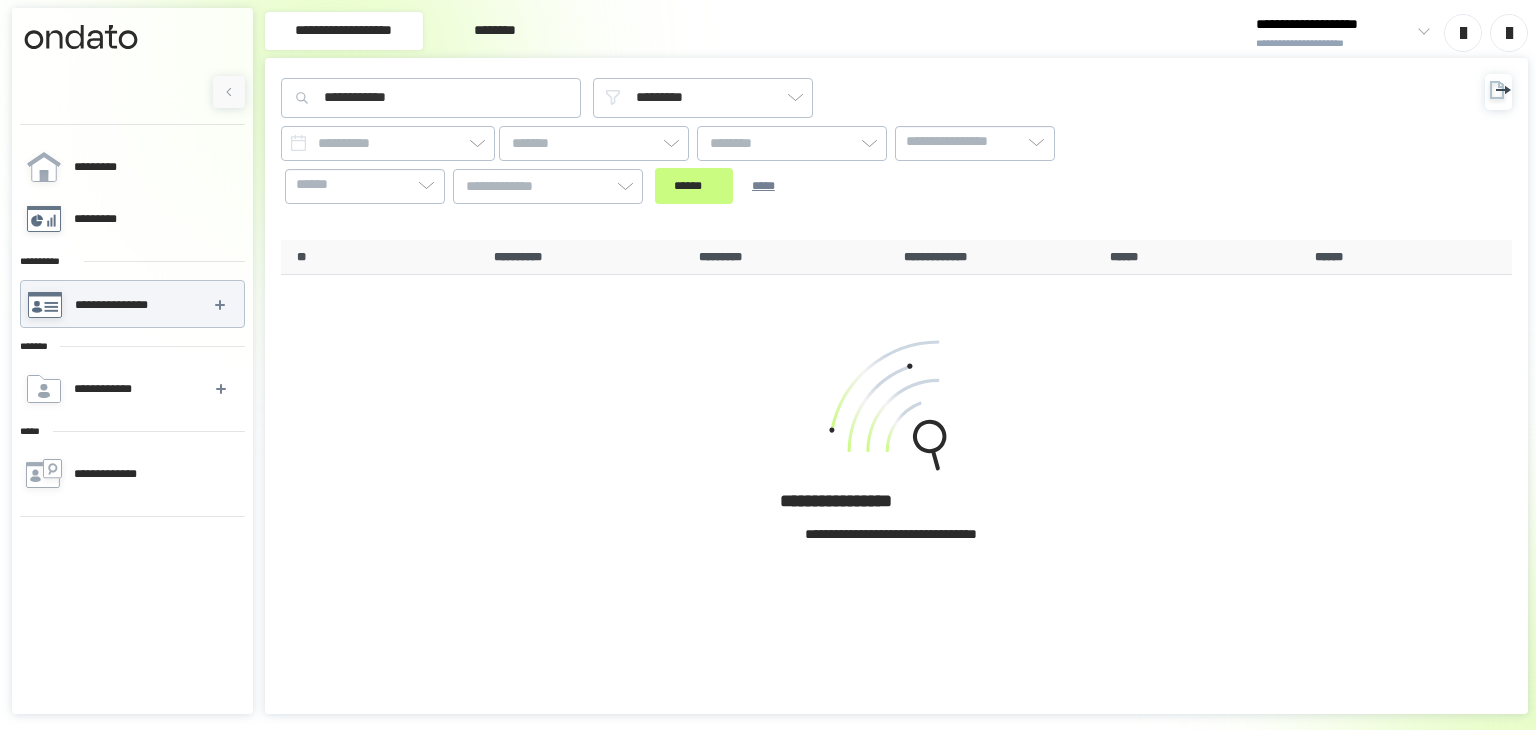 click on "*********" at bounding box center [105, 219] 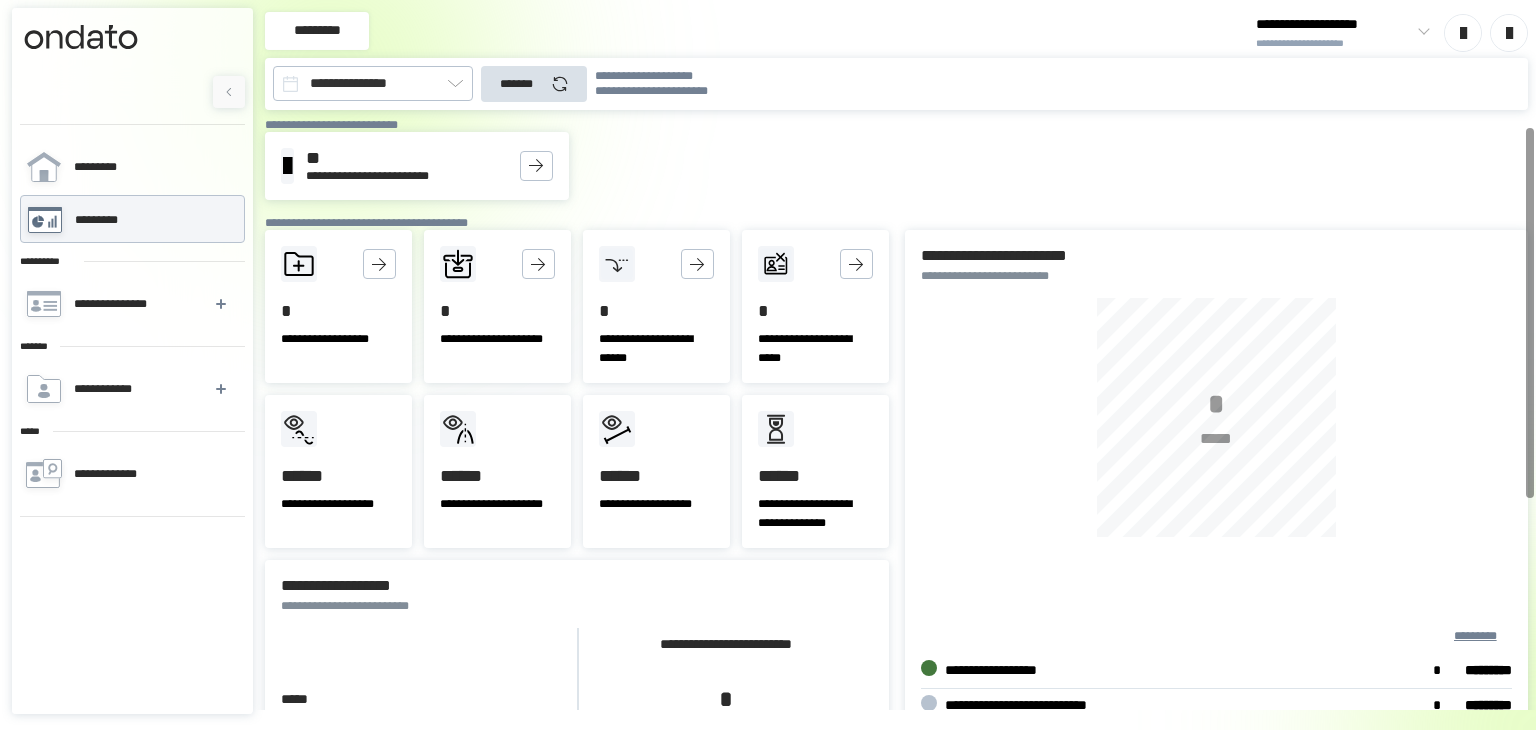 click on "[PHONE]" at bounding box center (417, 166) 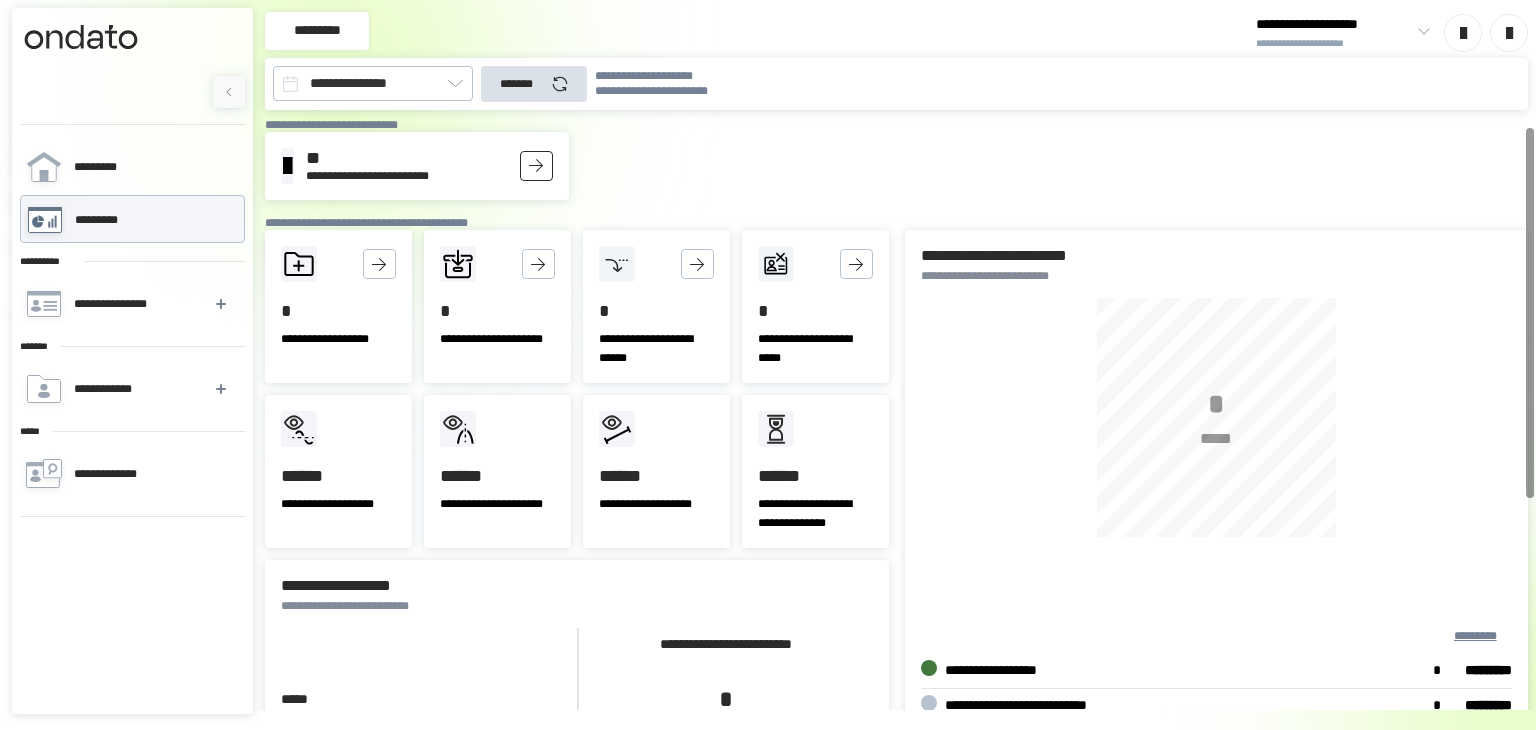 click at bounding box center (536, 166) 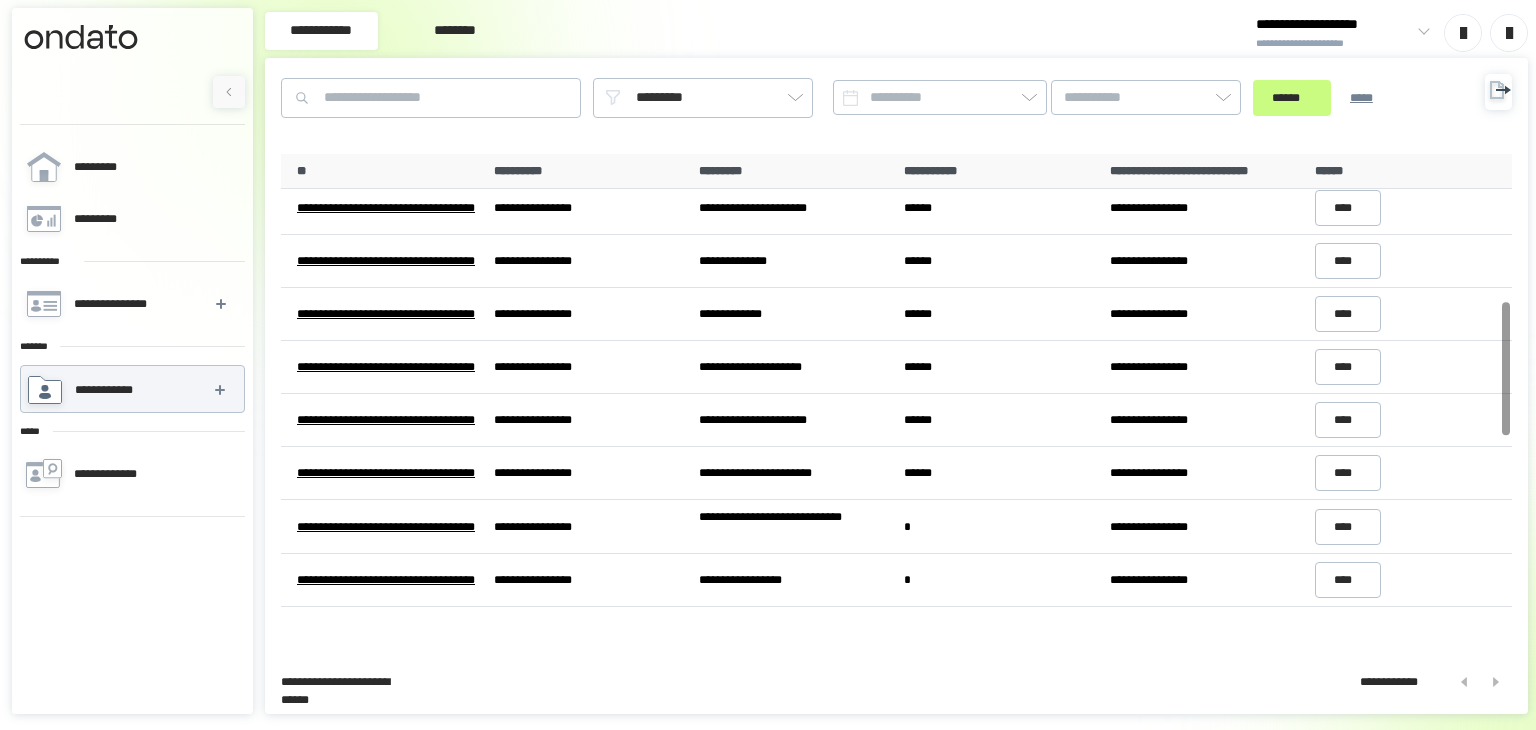 scroll, scrollTop: 600, scrollLeft: 0, axis: vertical 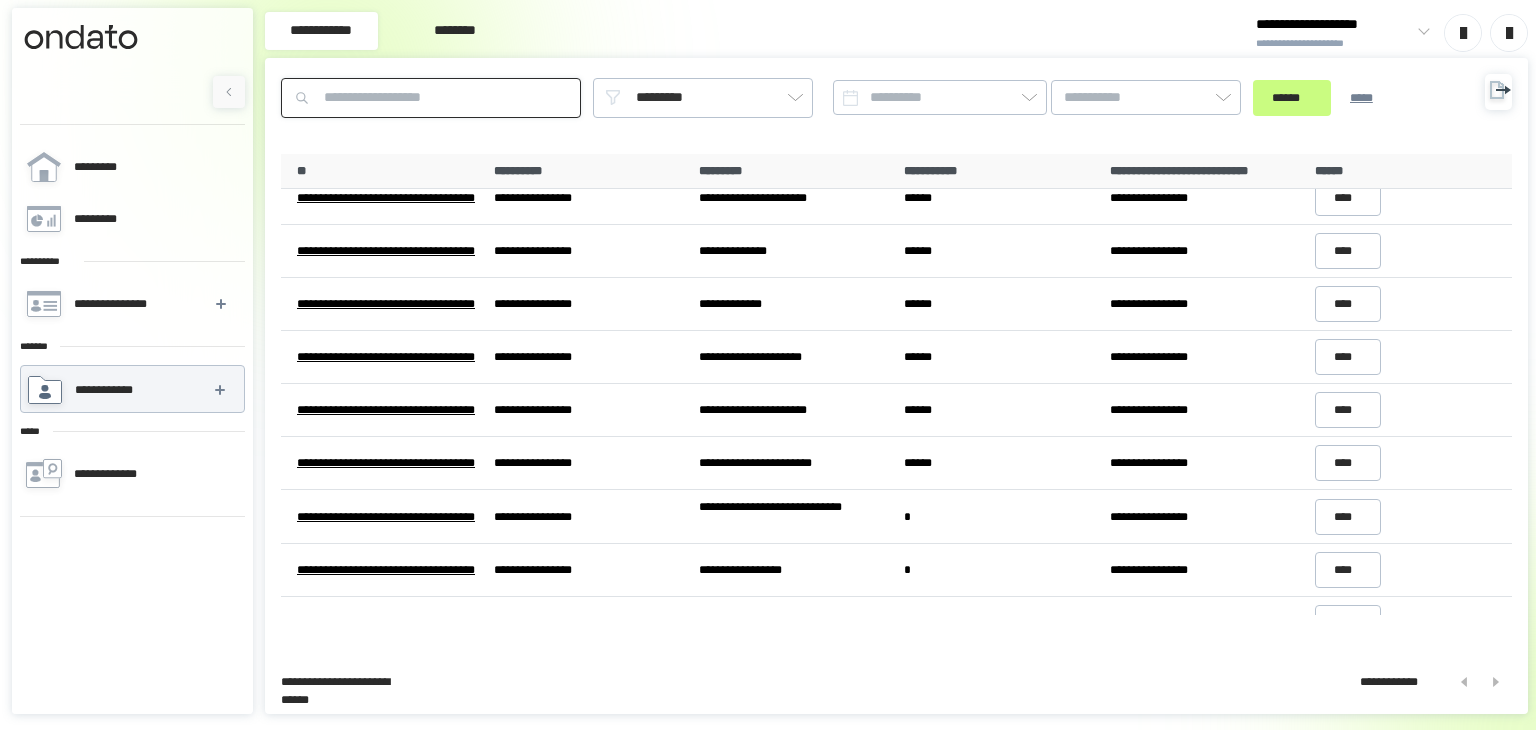 paste on "**********" 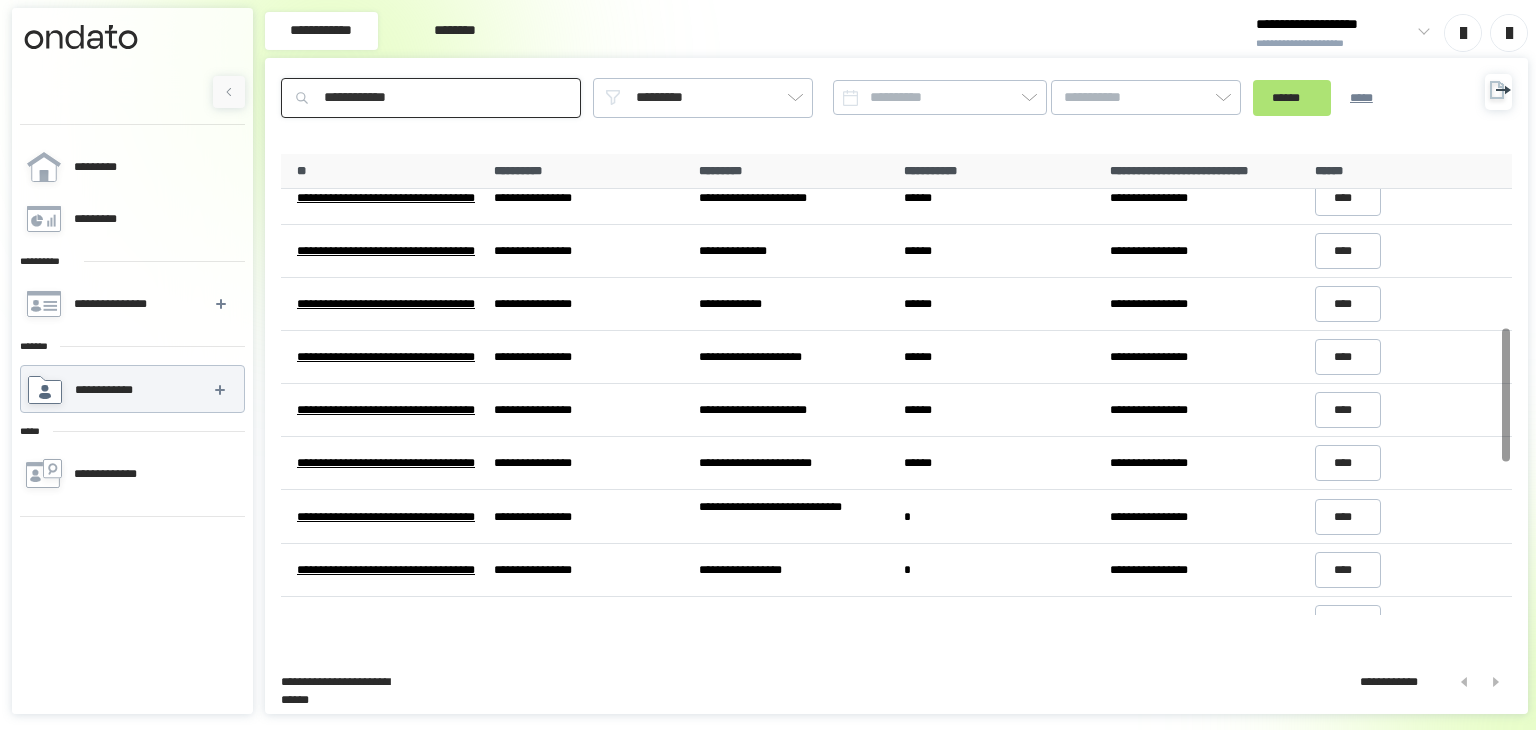 type on "**********" 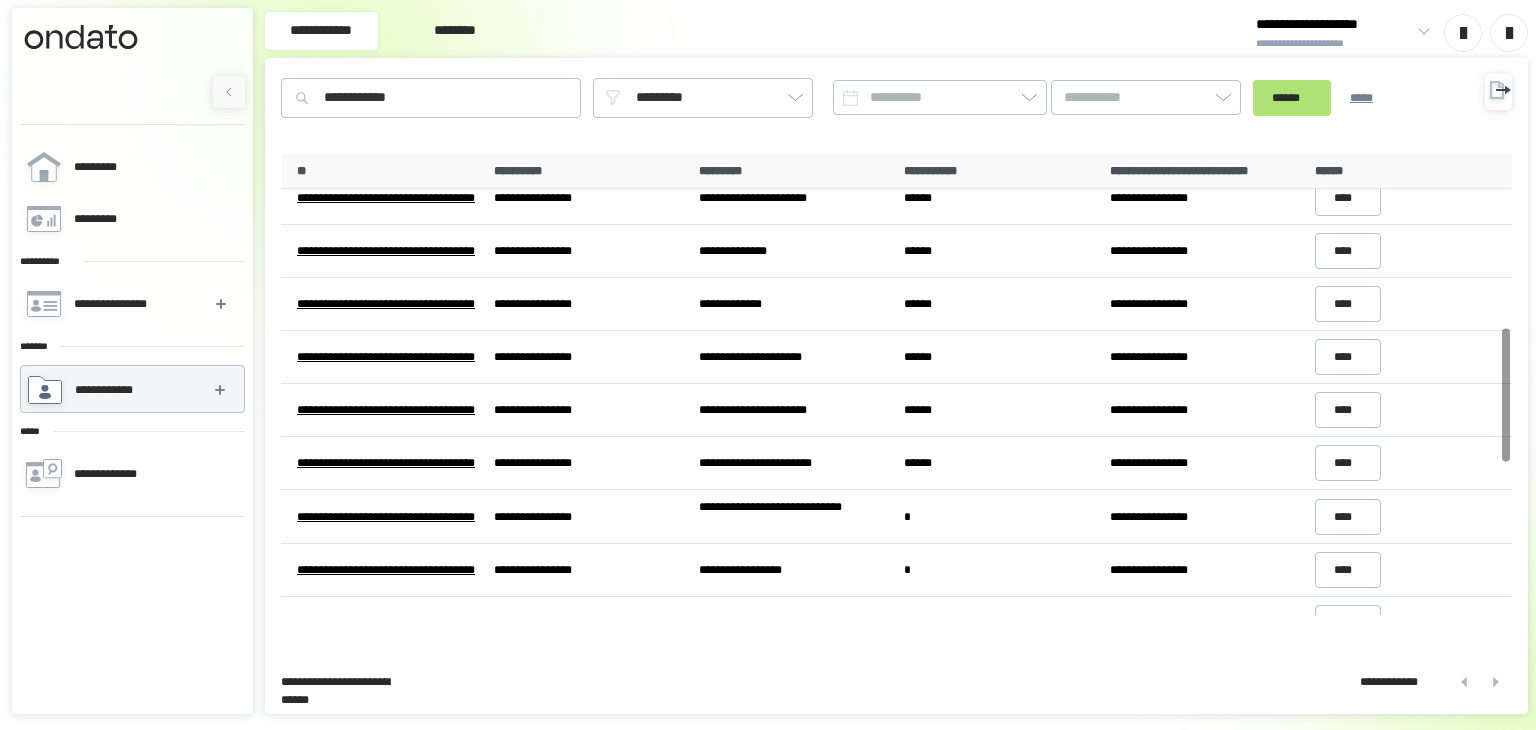 click on "******" at bounding box center [1292, 98] 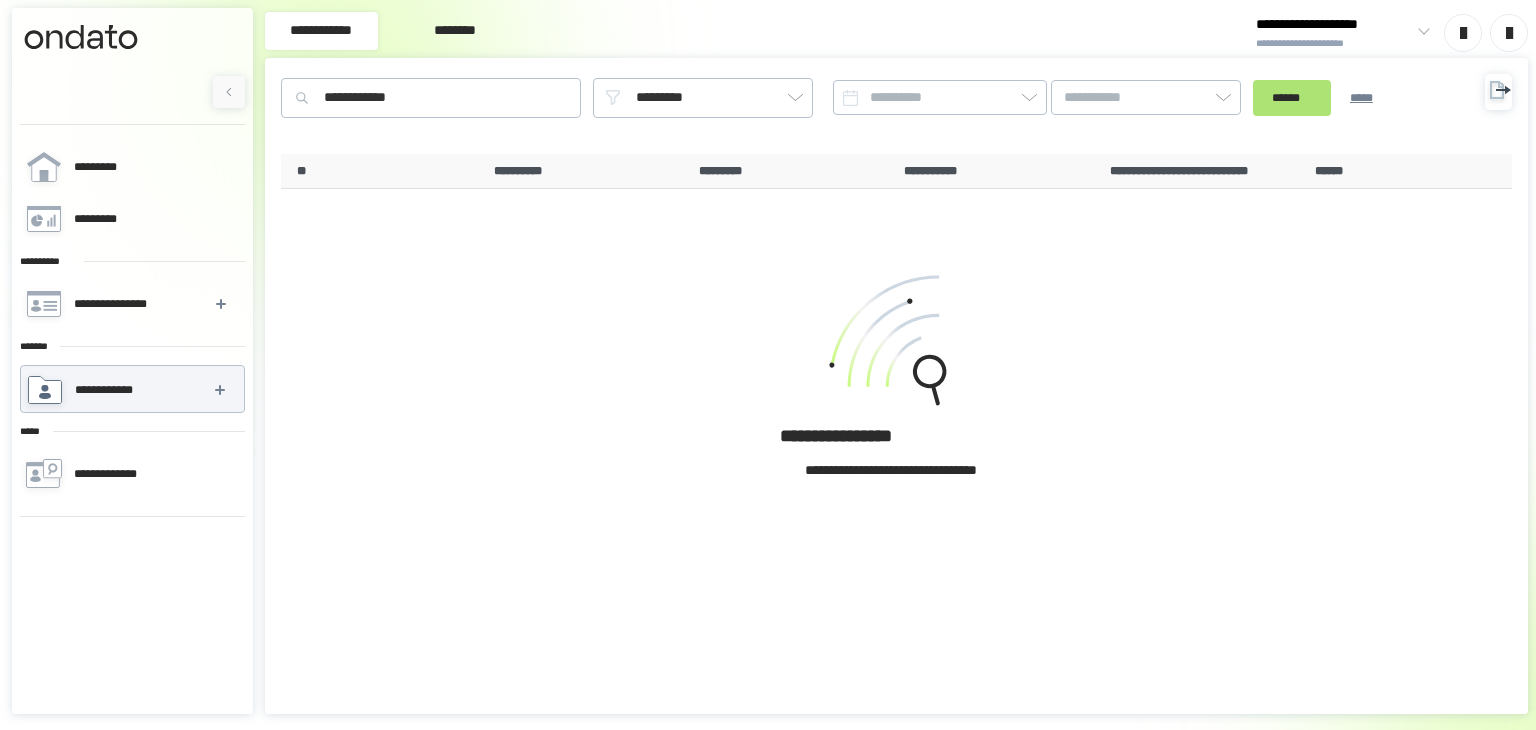 scroll, scrollTop: 0, scrollLeft: 0, axis: both 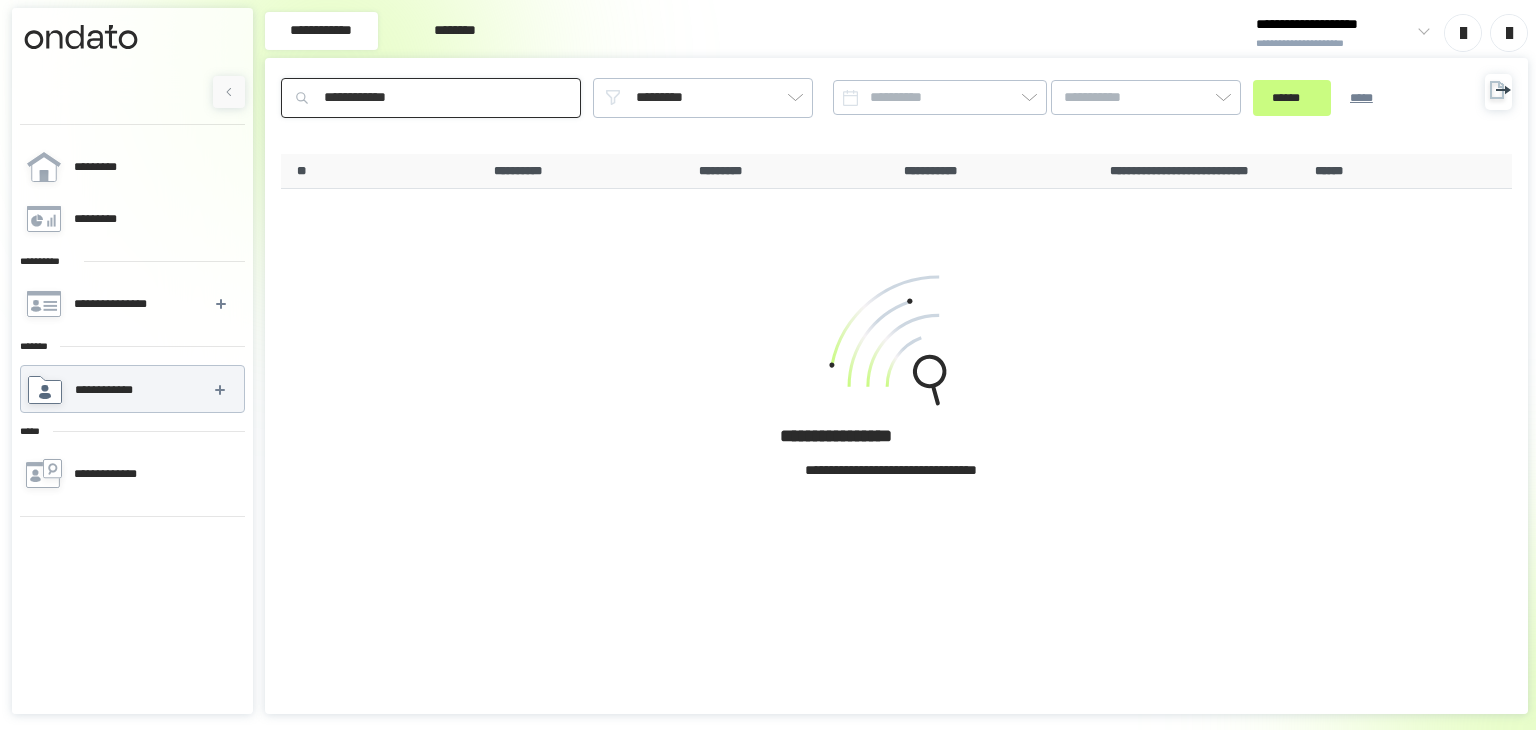 click on "**********" at bounding box center [431, 98] 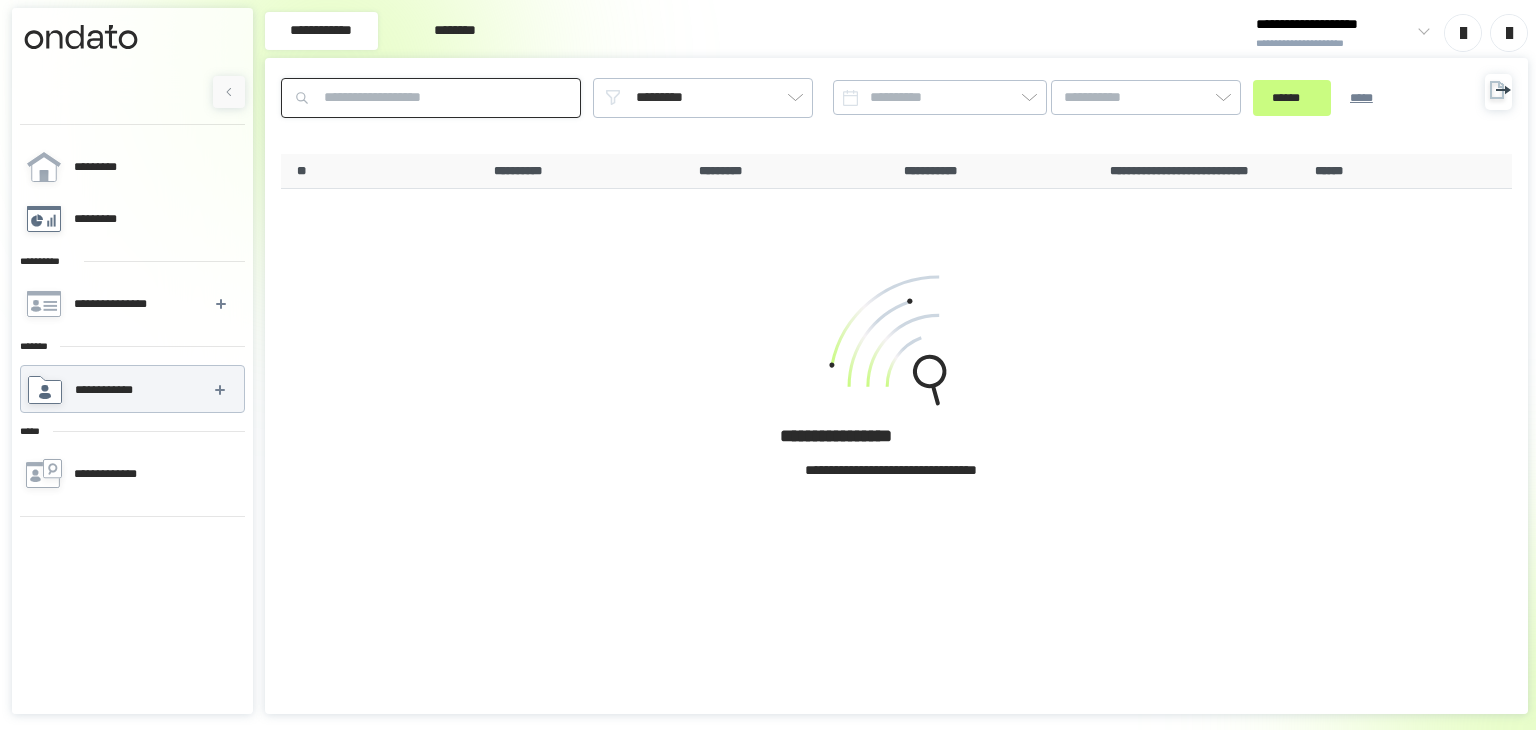 type 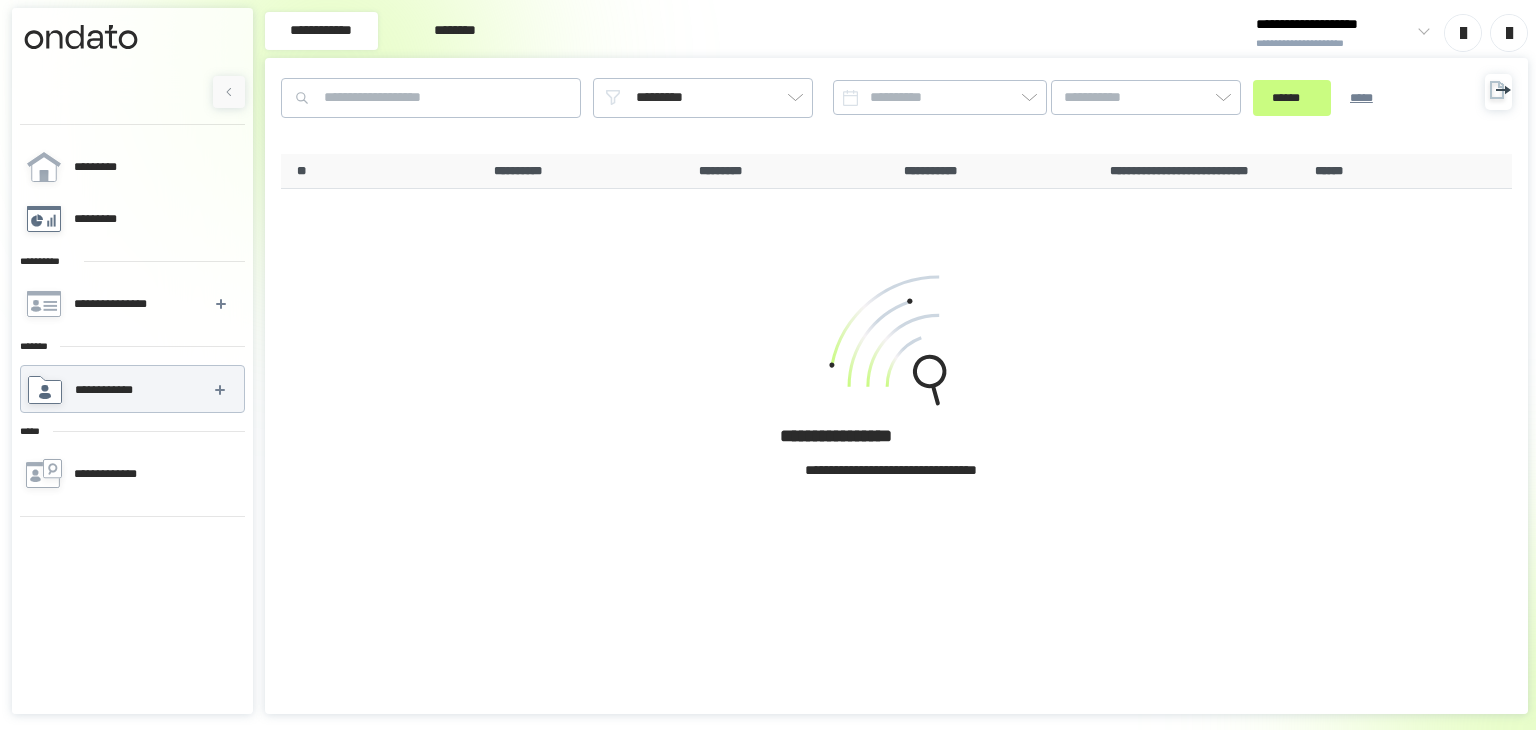 click on "*********" at bounding box center (105, 219) 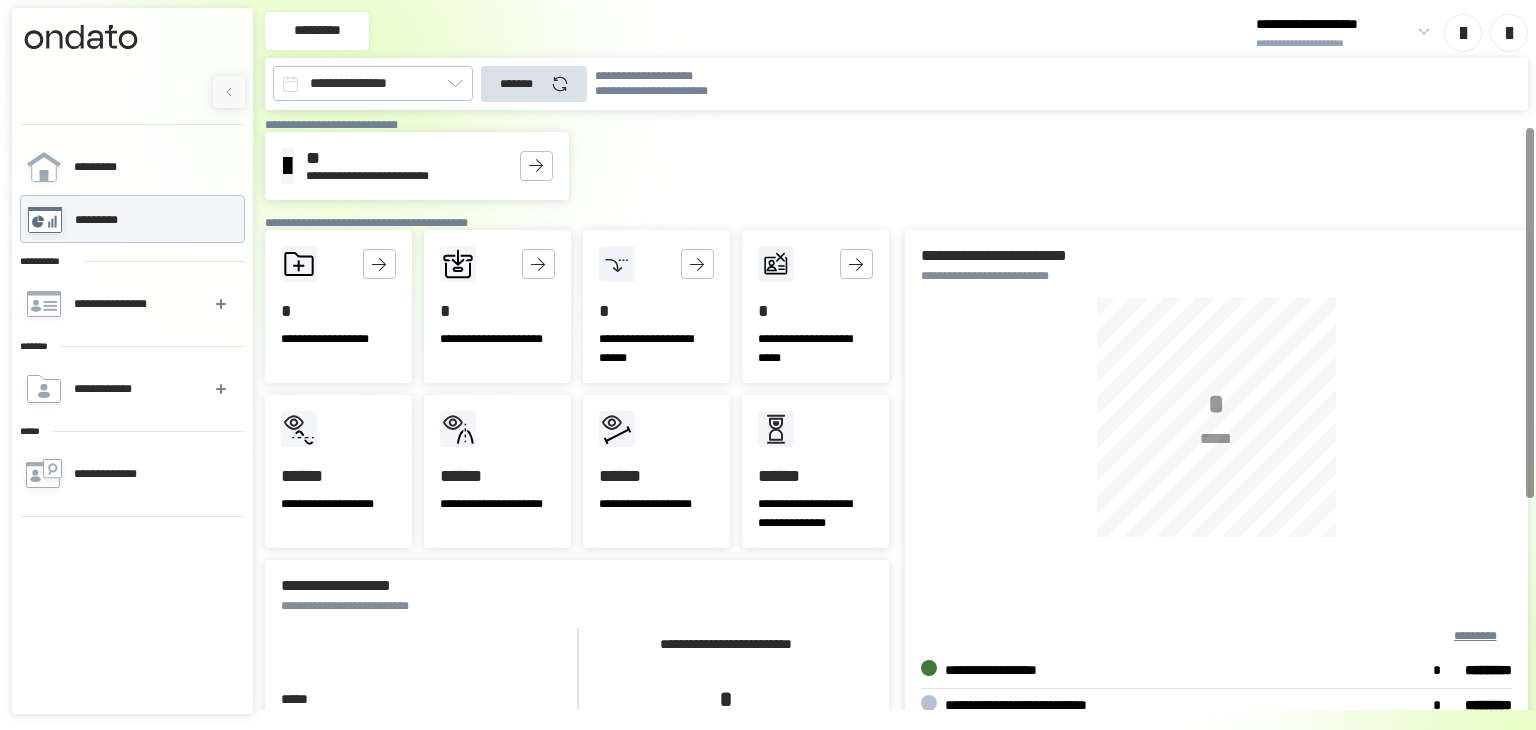 click on "**********" at bounding box center (338, 339) 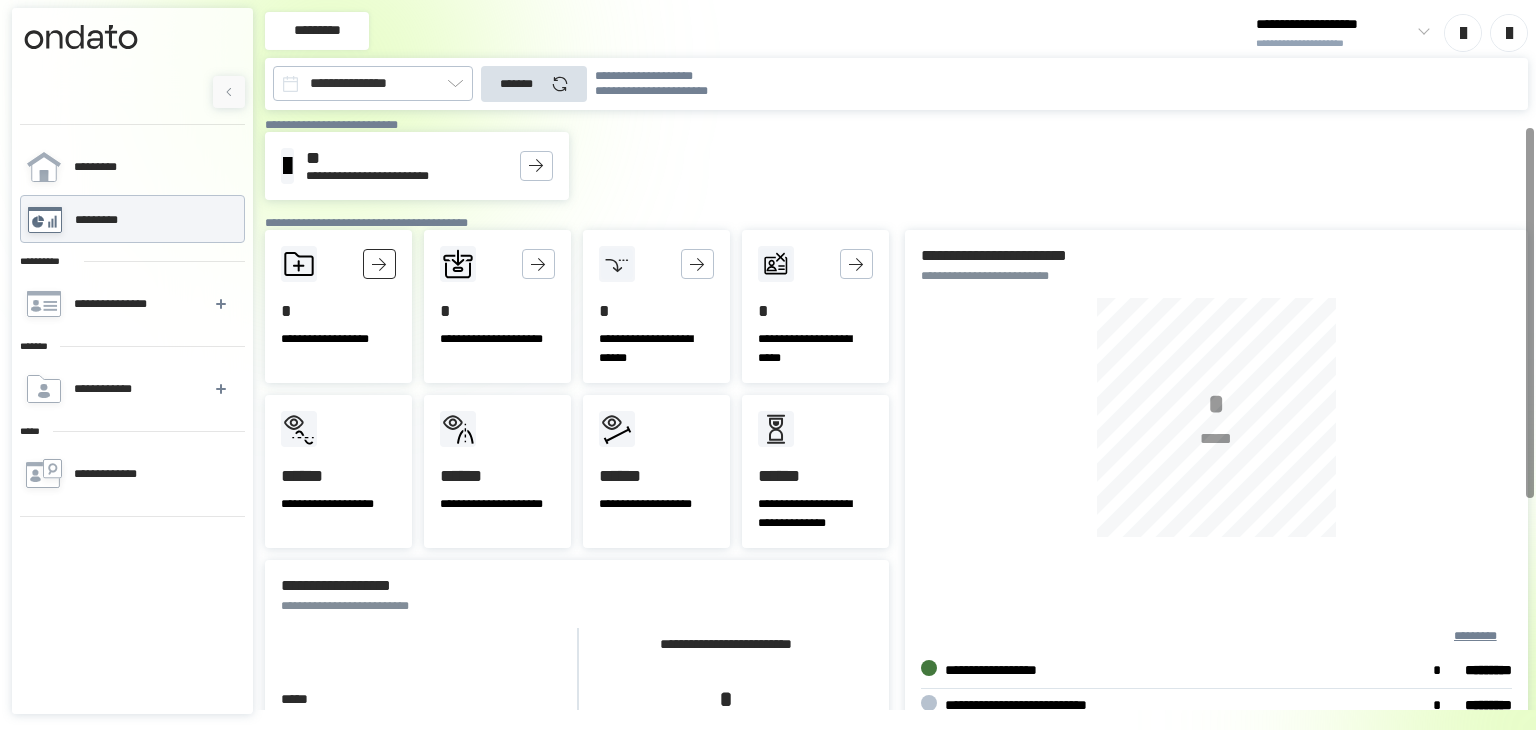 click at bounding box center [379, 264] 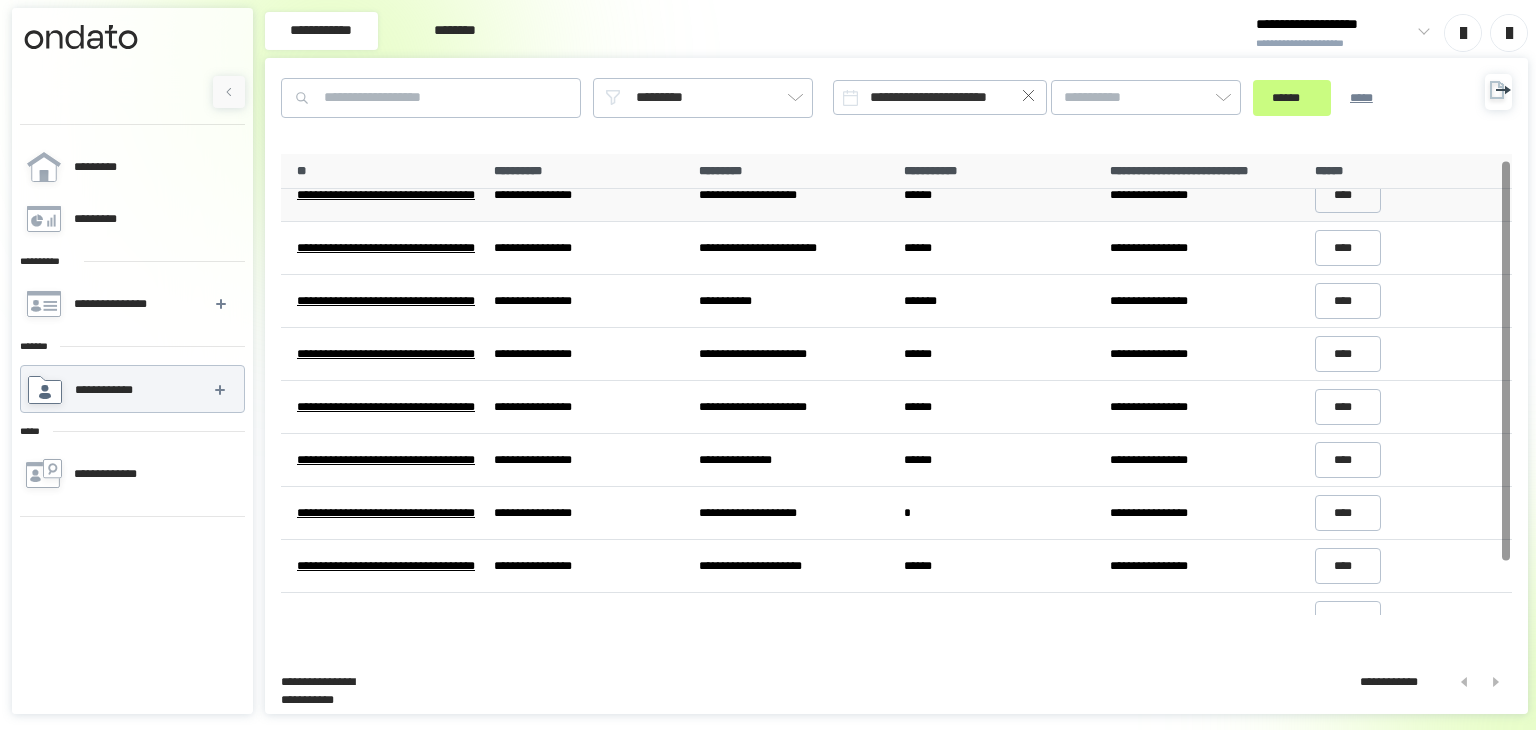 scroll, scrollTop: 0, scrollLeft: 0, axis: both 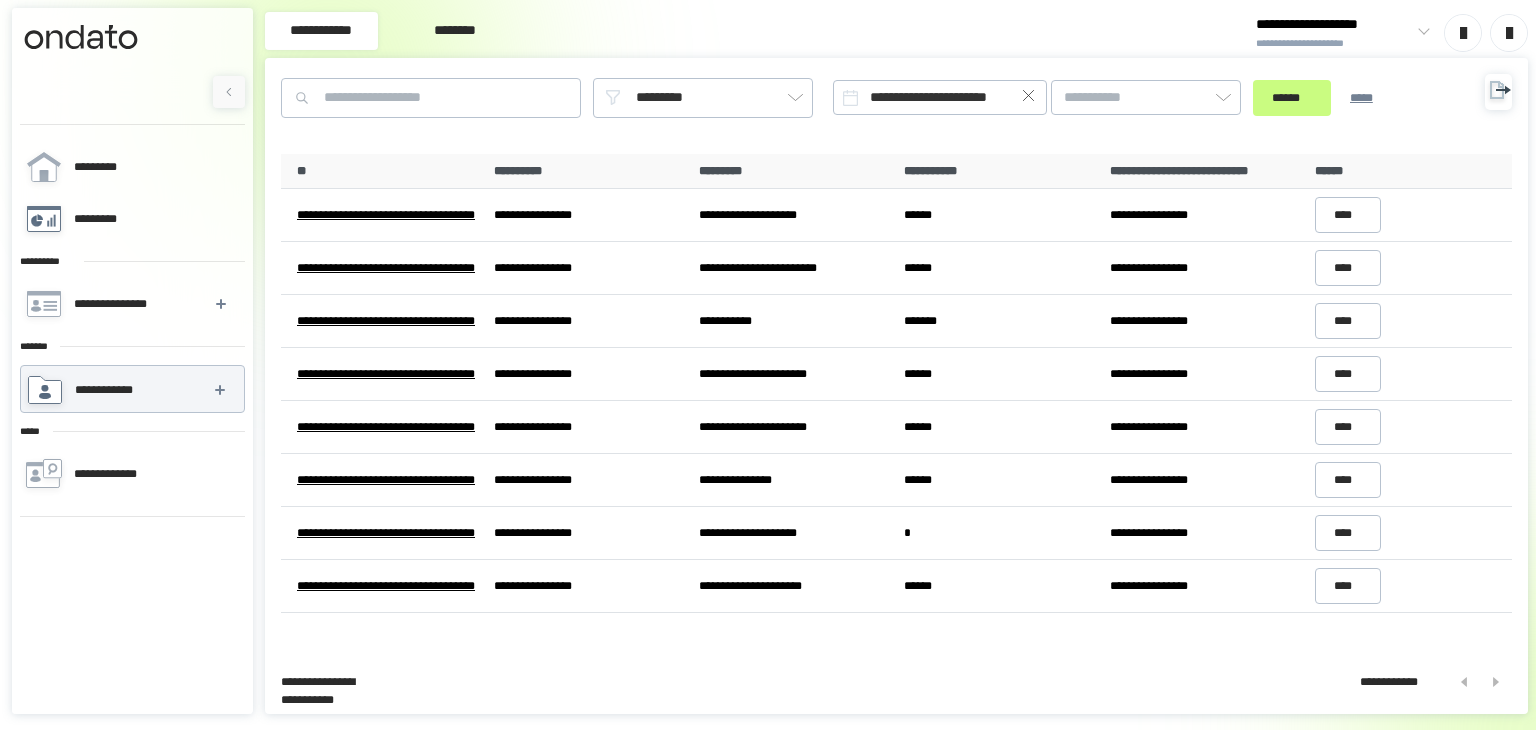 click on "*********" at bounding box center (105, 219) 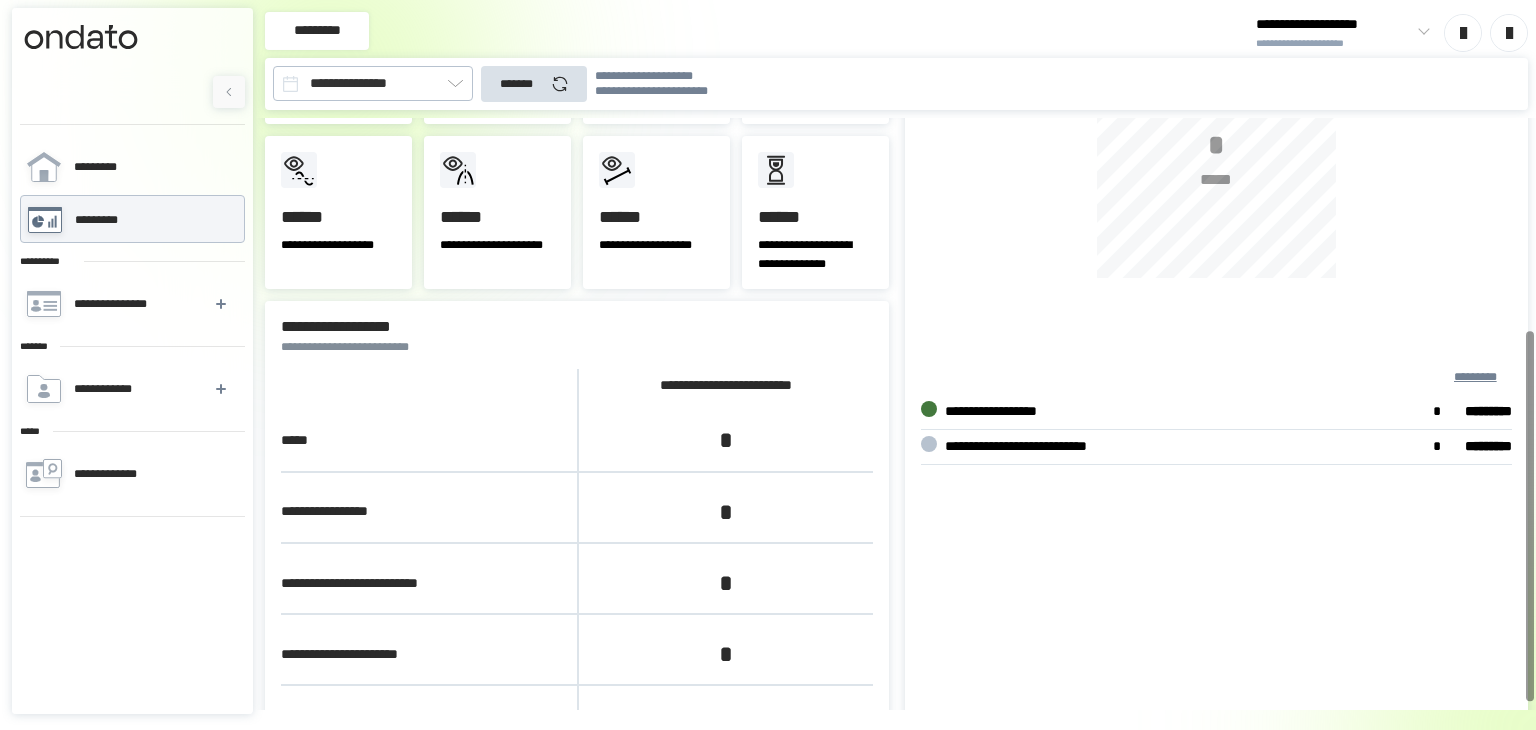 scroll, scrollTop: 226, scrollLeft: 0, axis: vertical 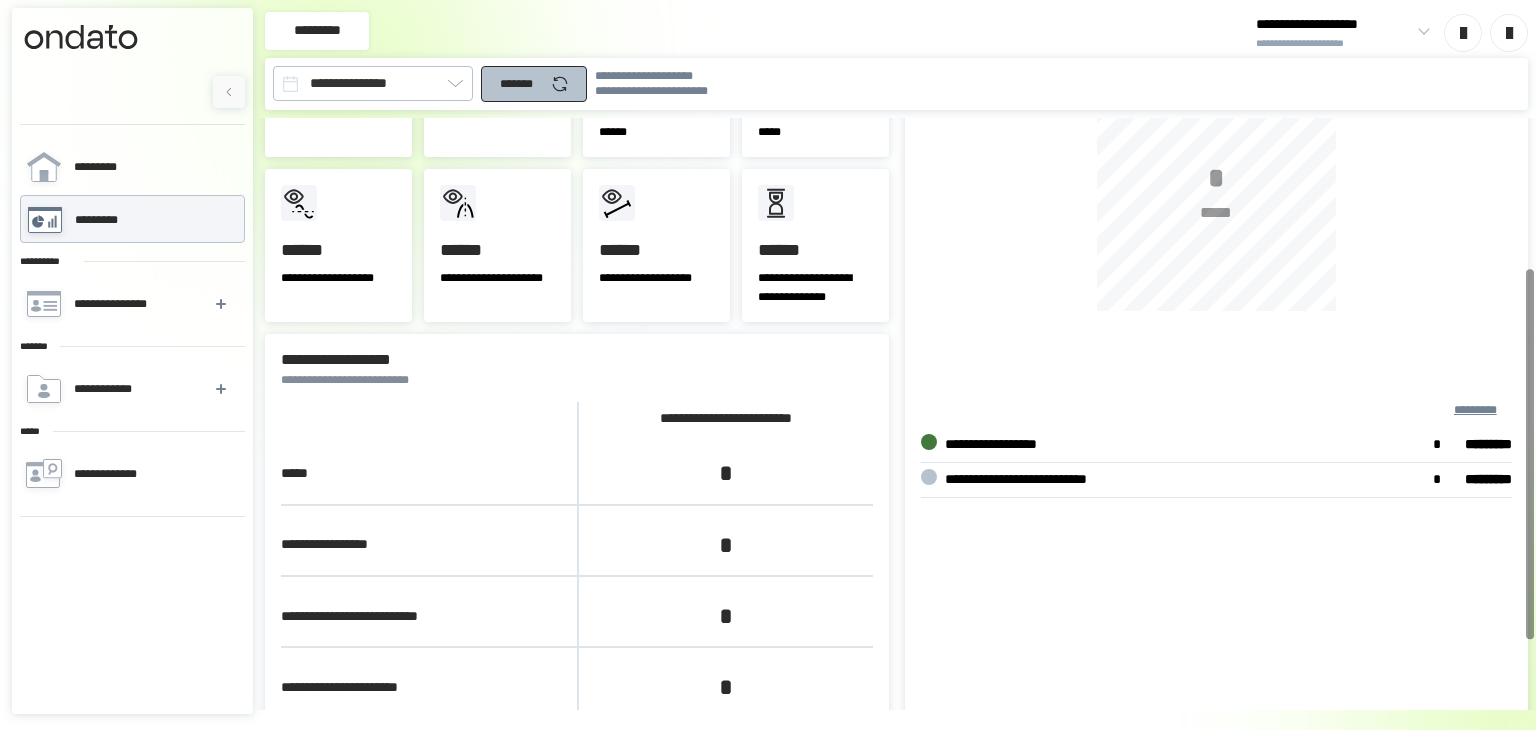 click on "*******" at bounding box center [522, 84] 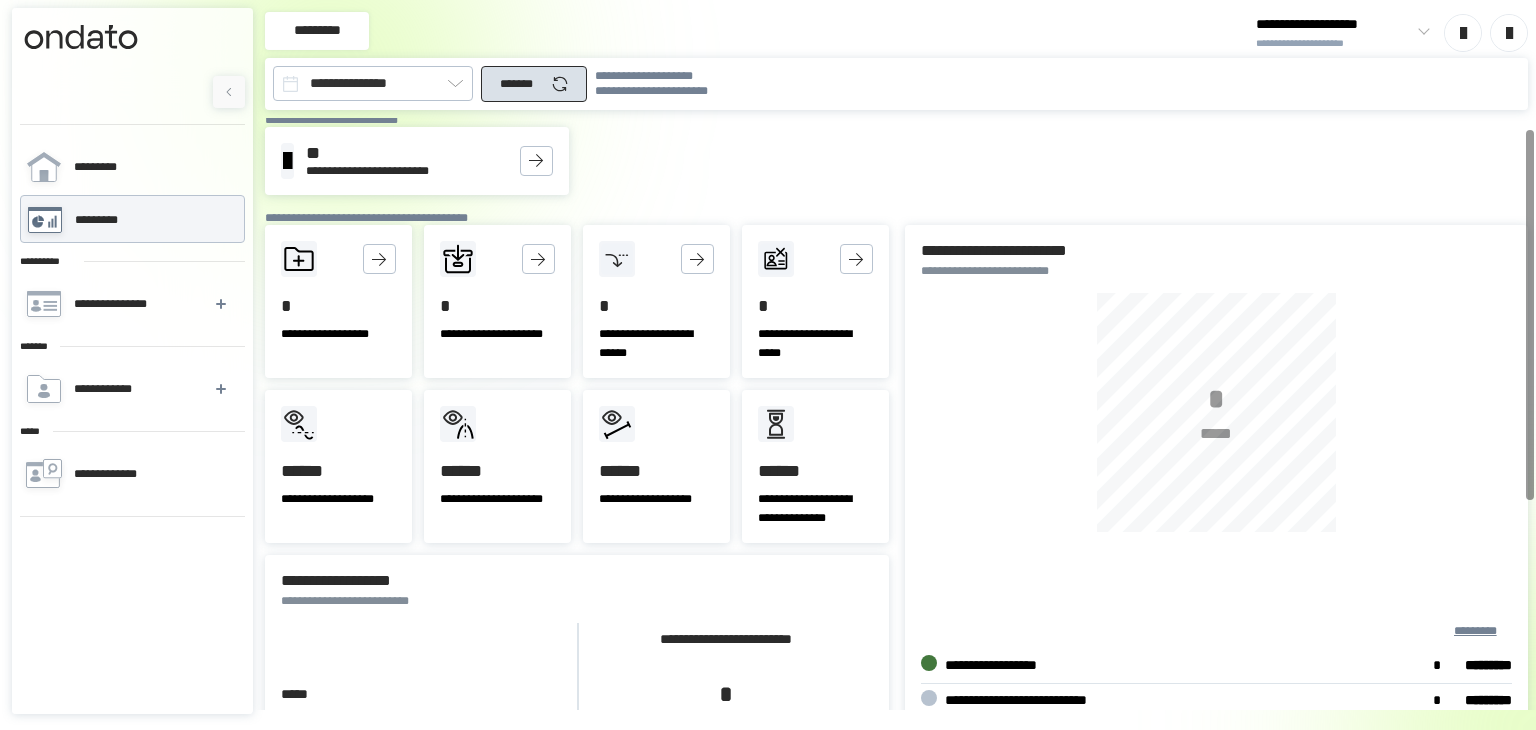 scroll, scrollTop: 0, scrollLeft: 0, axis: both 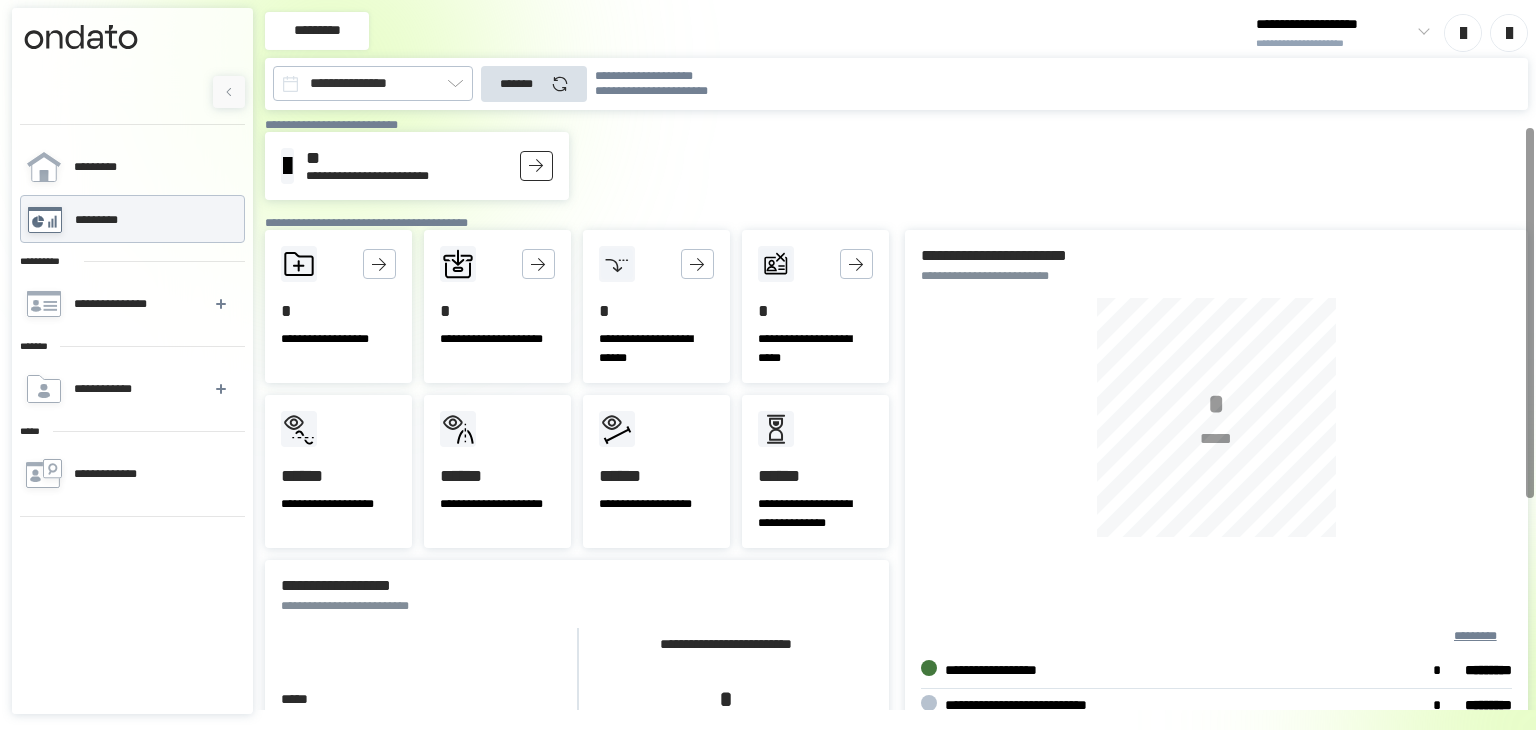 click 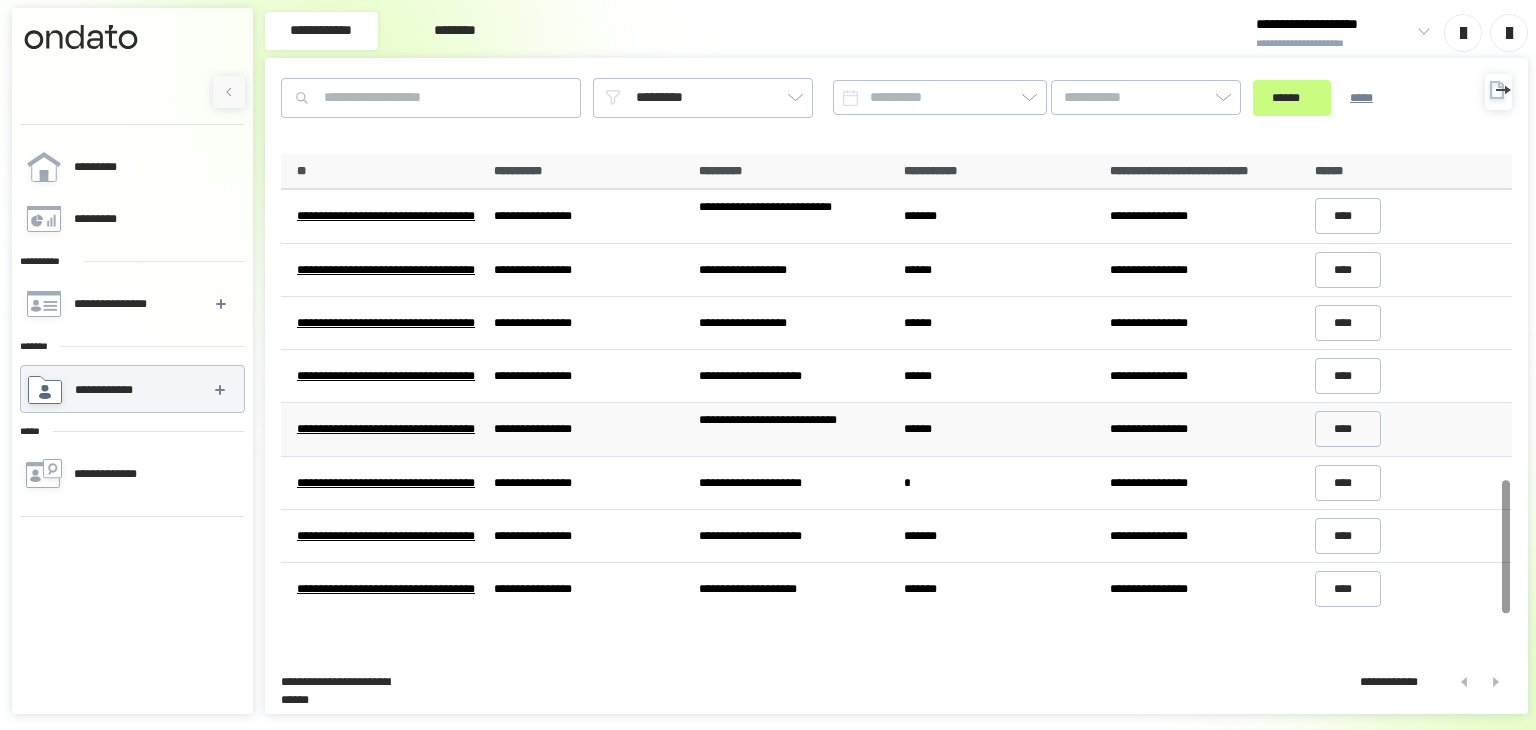 scroll, scrollTop: 1127, scrollLeft: 0, axis: vertical 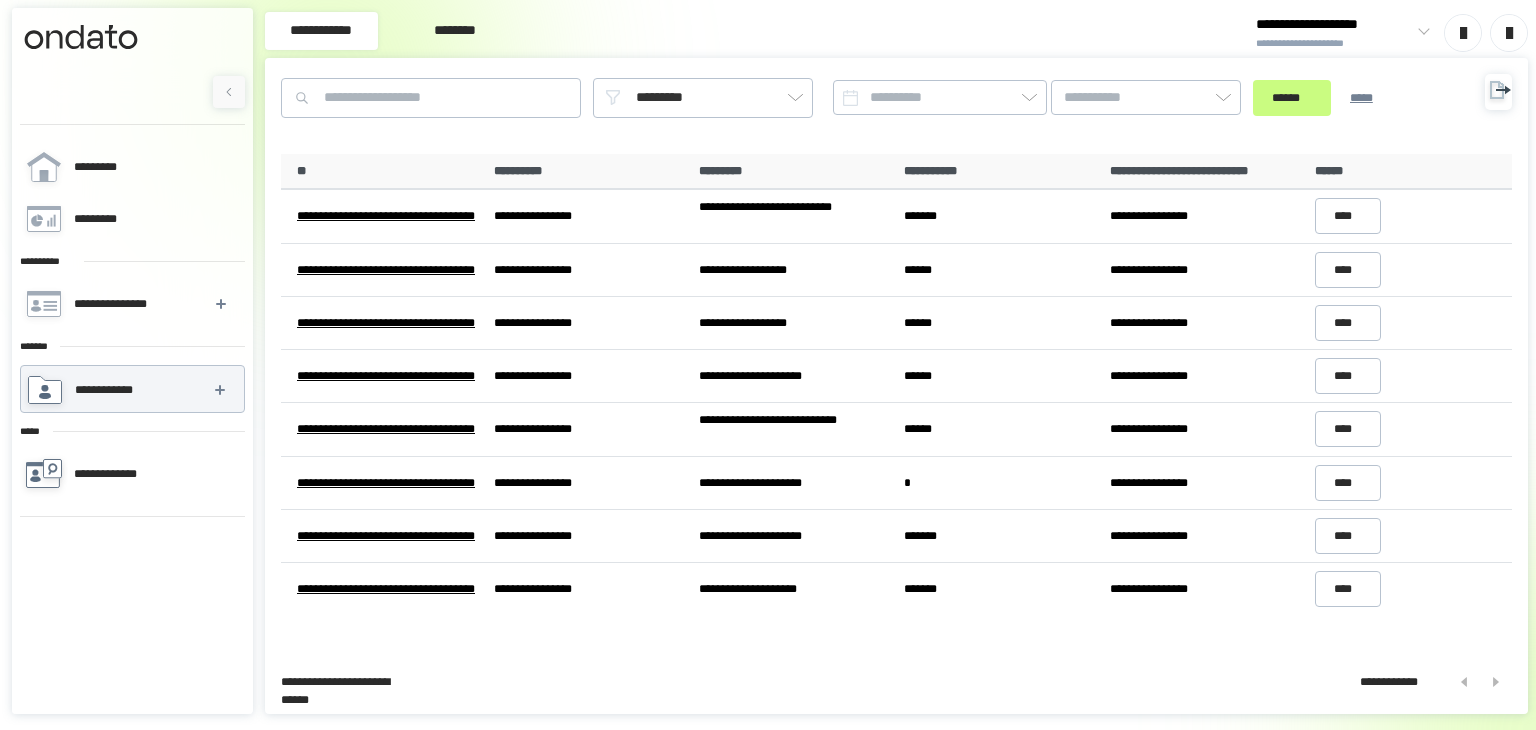 click on "**********" at bounding box center (131, 474) 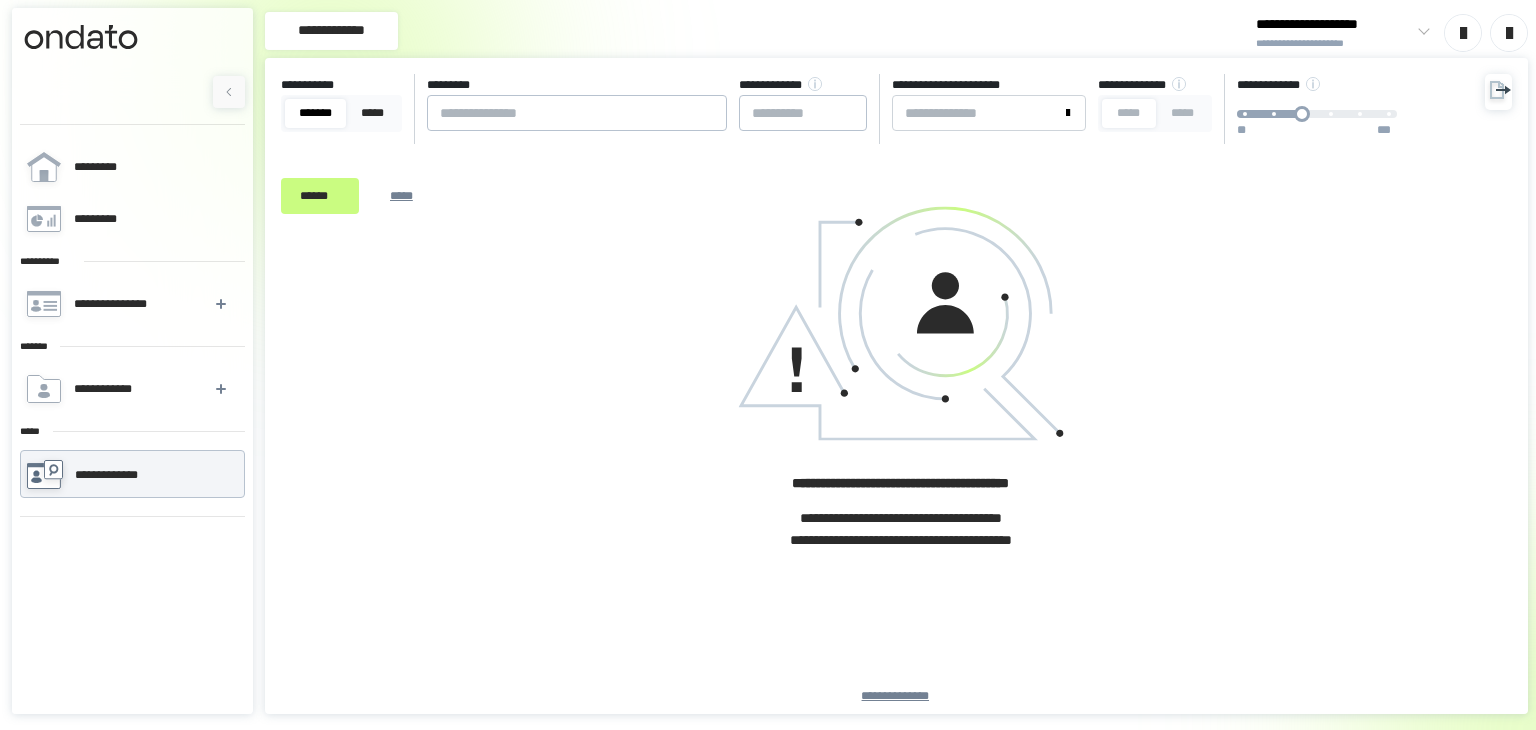 click on "**********" at bounding box center [118, 475] 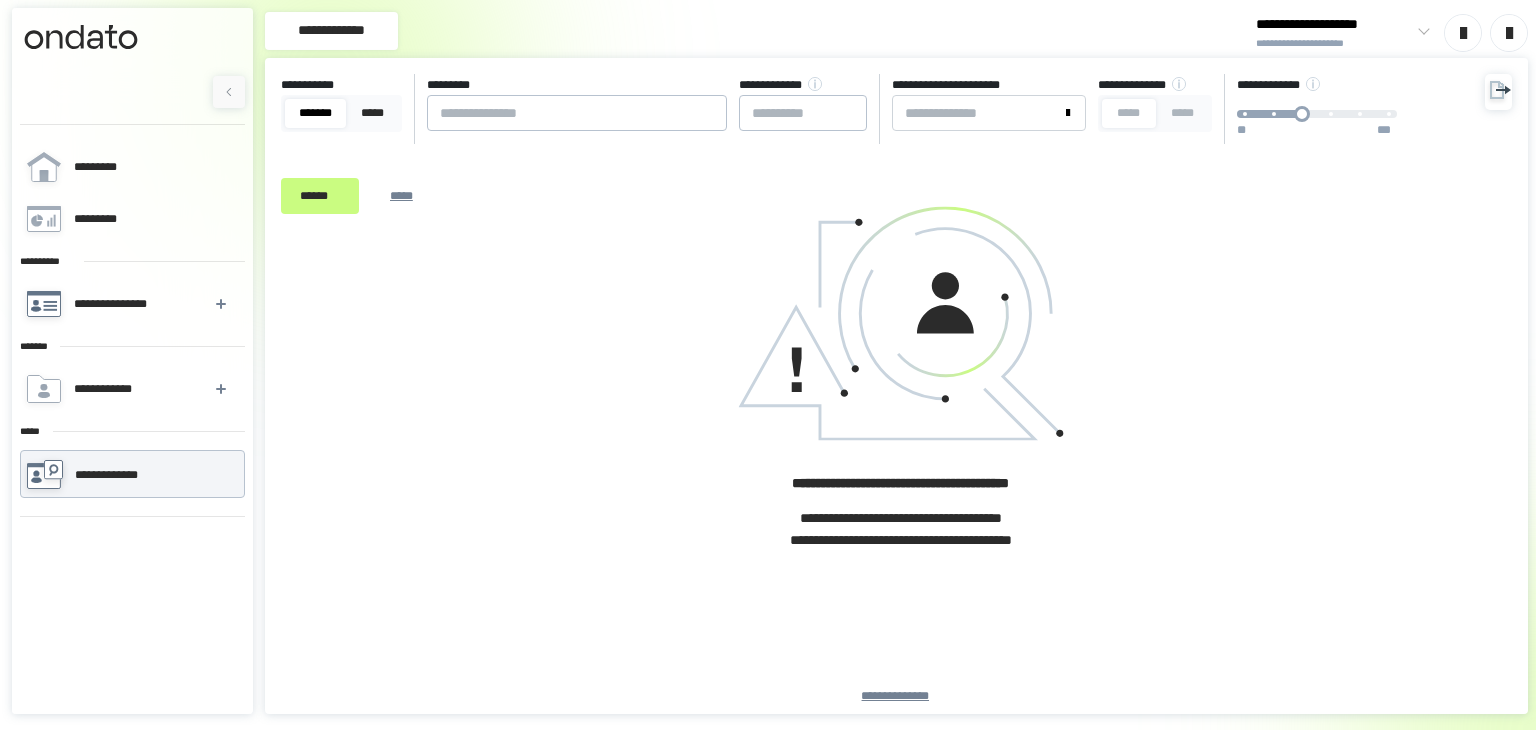 click on "**********" at bounding box center [114, 304] 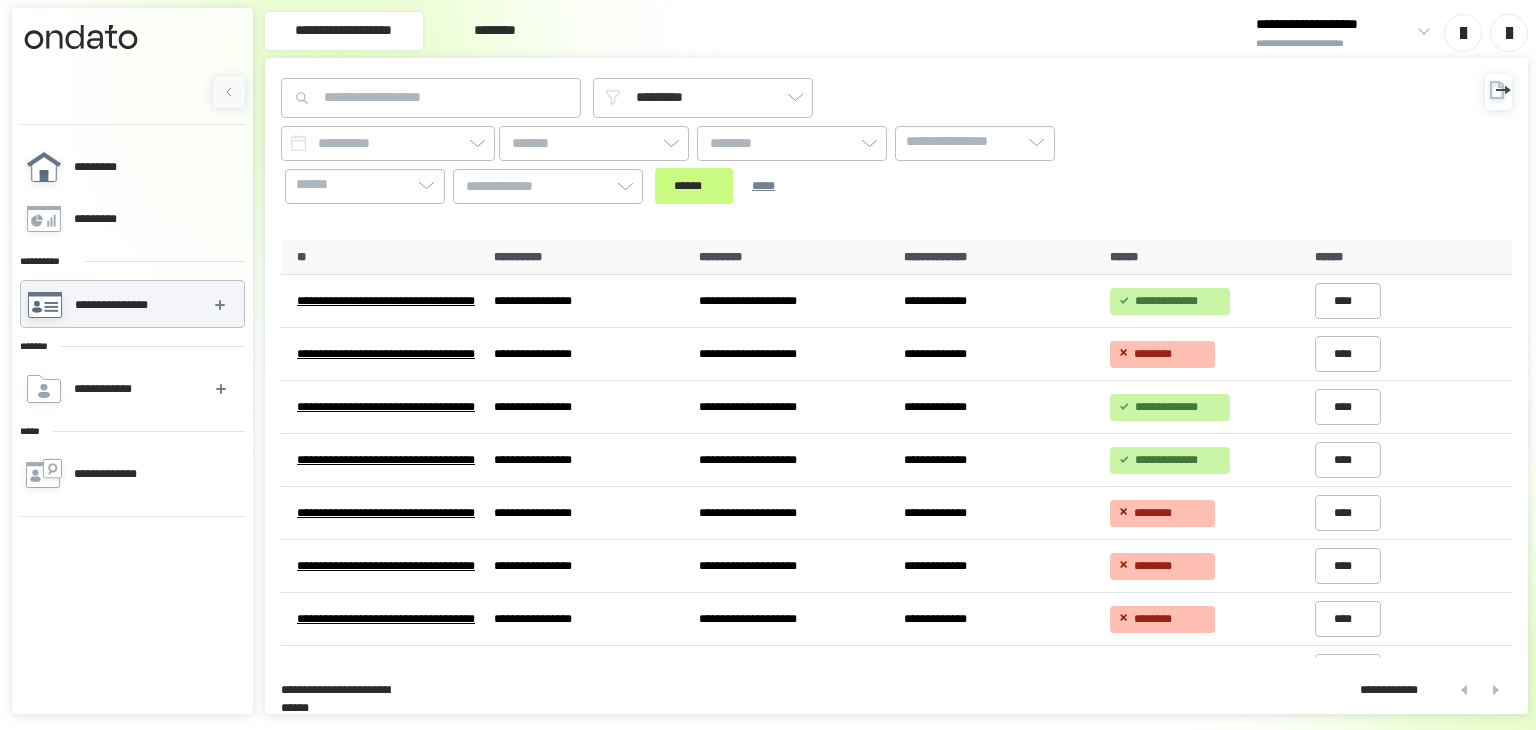 click on "*********" at bounding box center (131, 167) 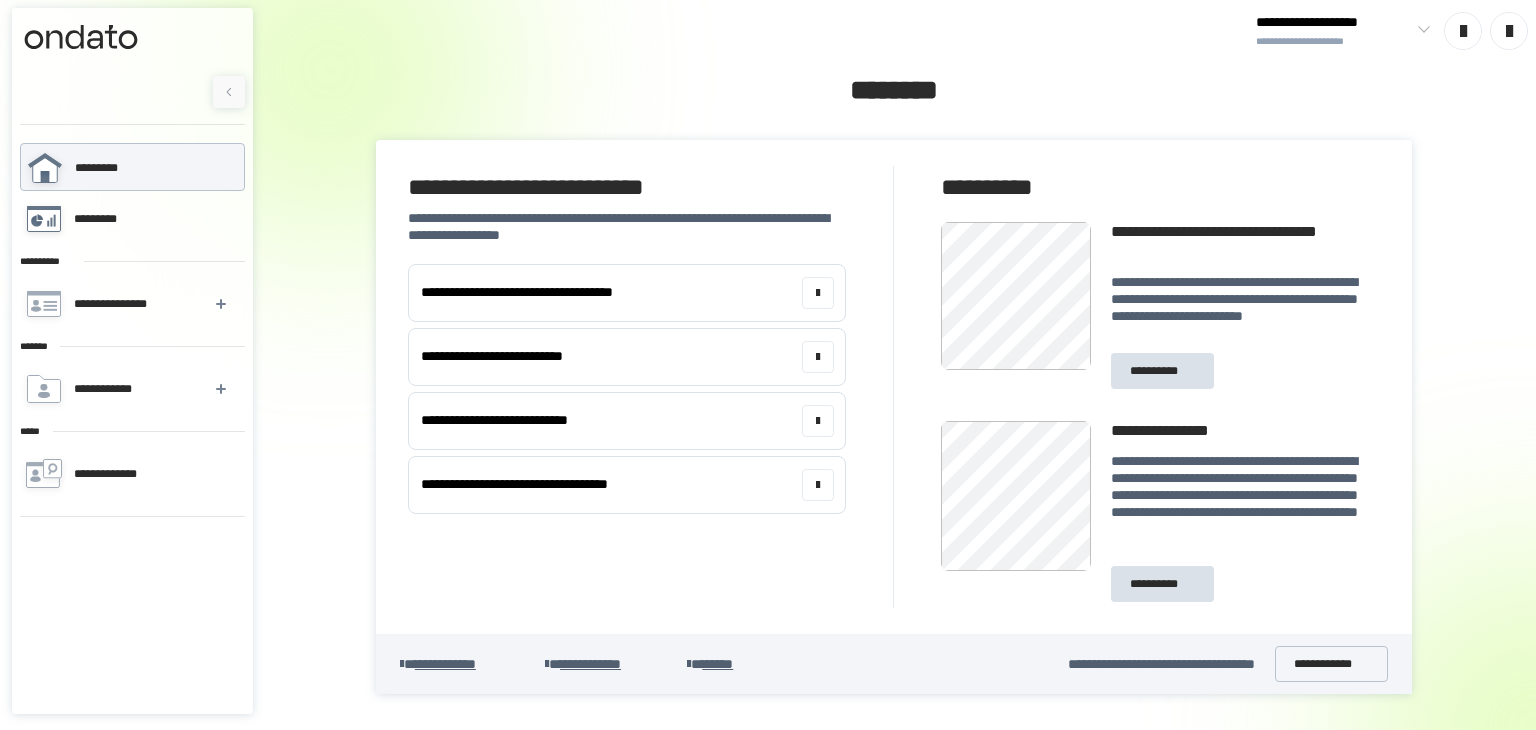 click on "*********" at bounding box center (131, 219) 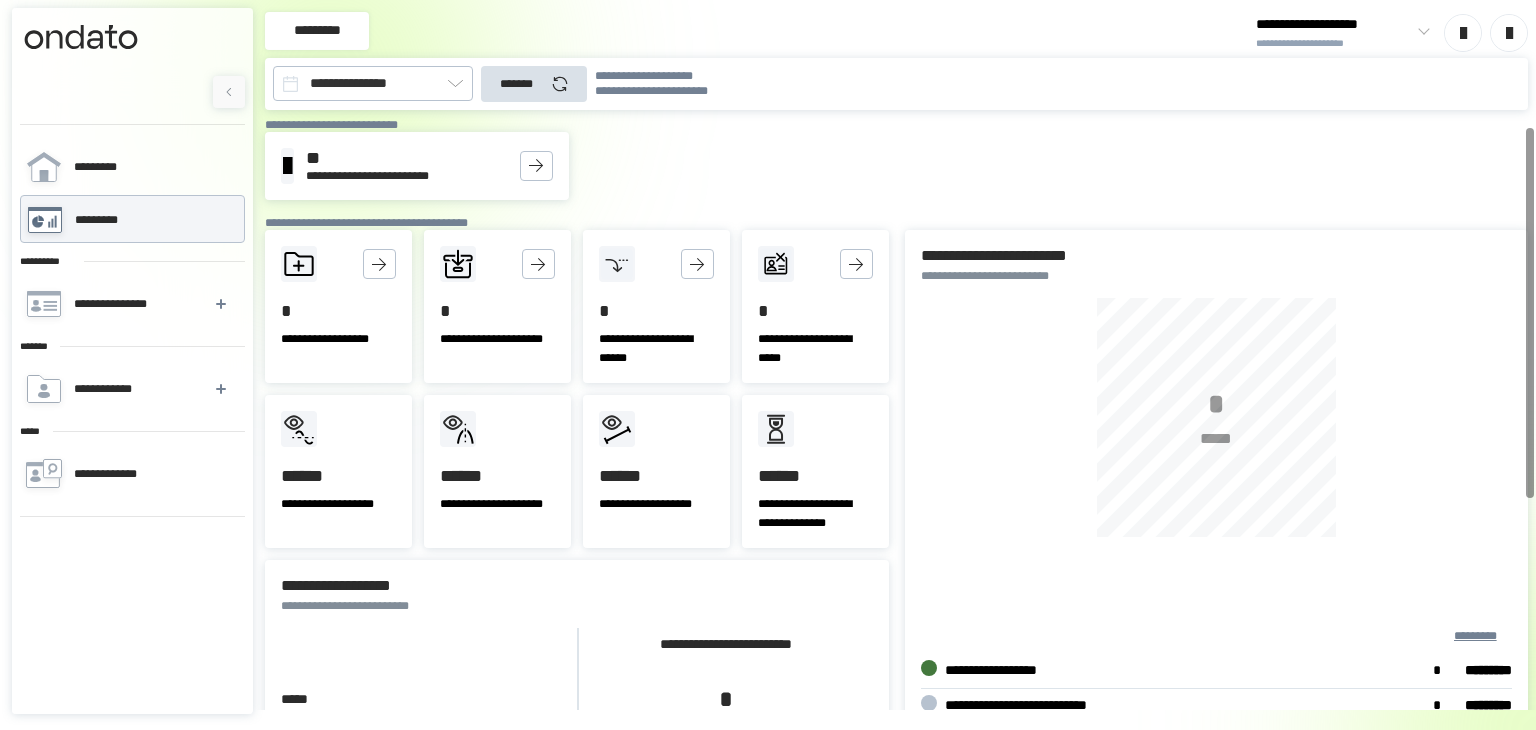 click on "*" at bounding box center [656, 312] 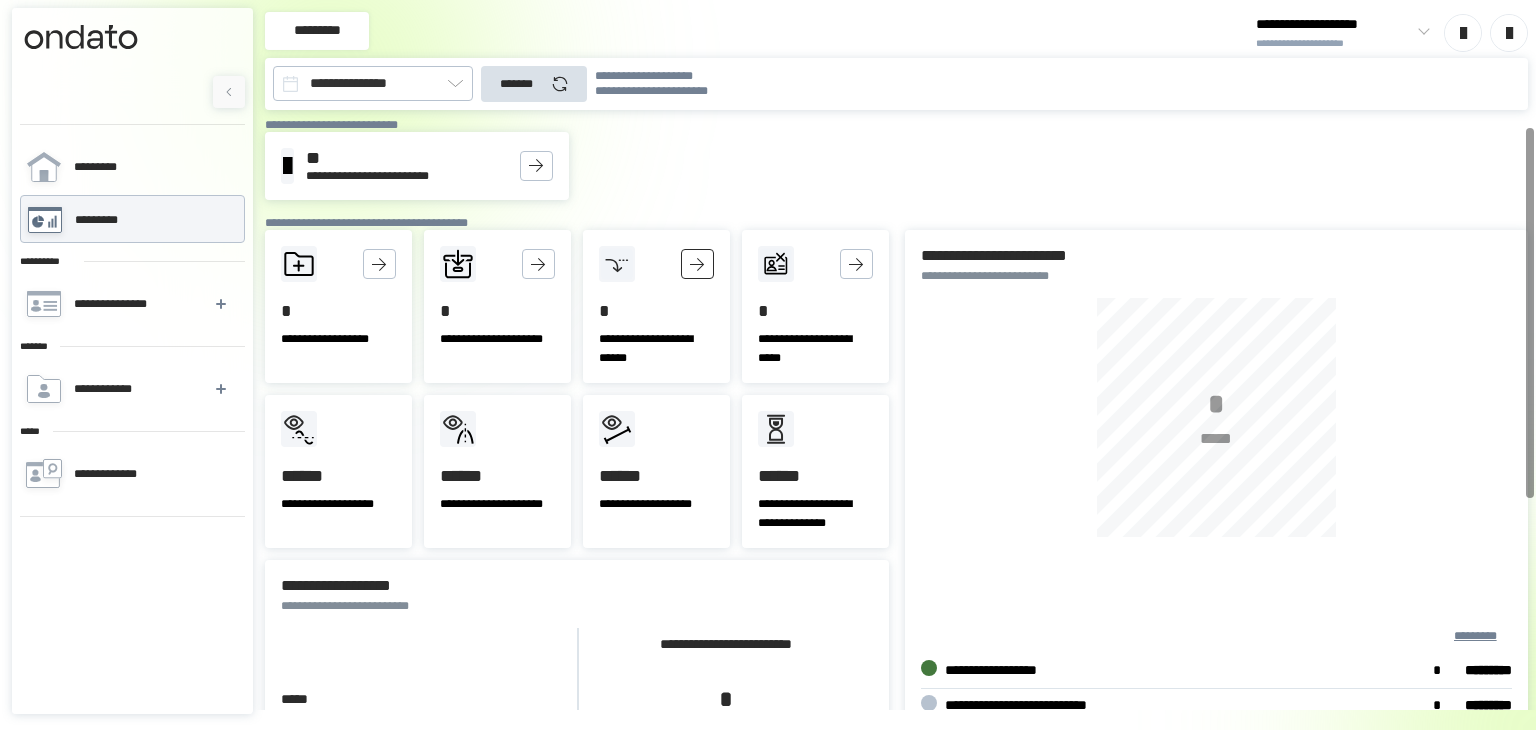 click 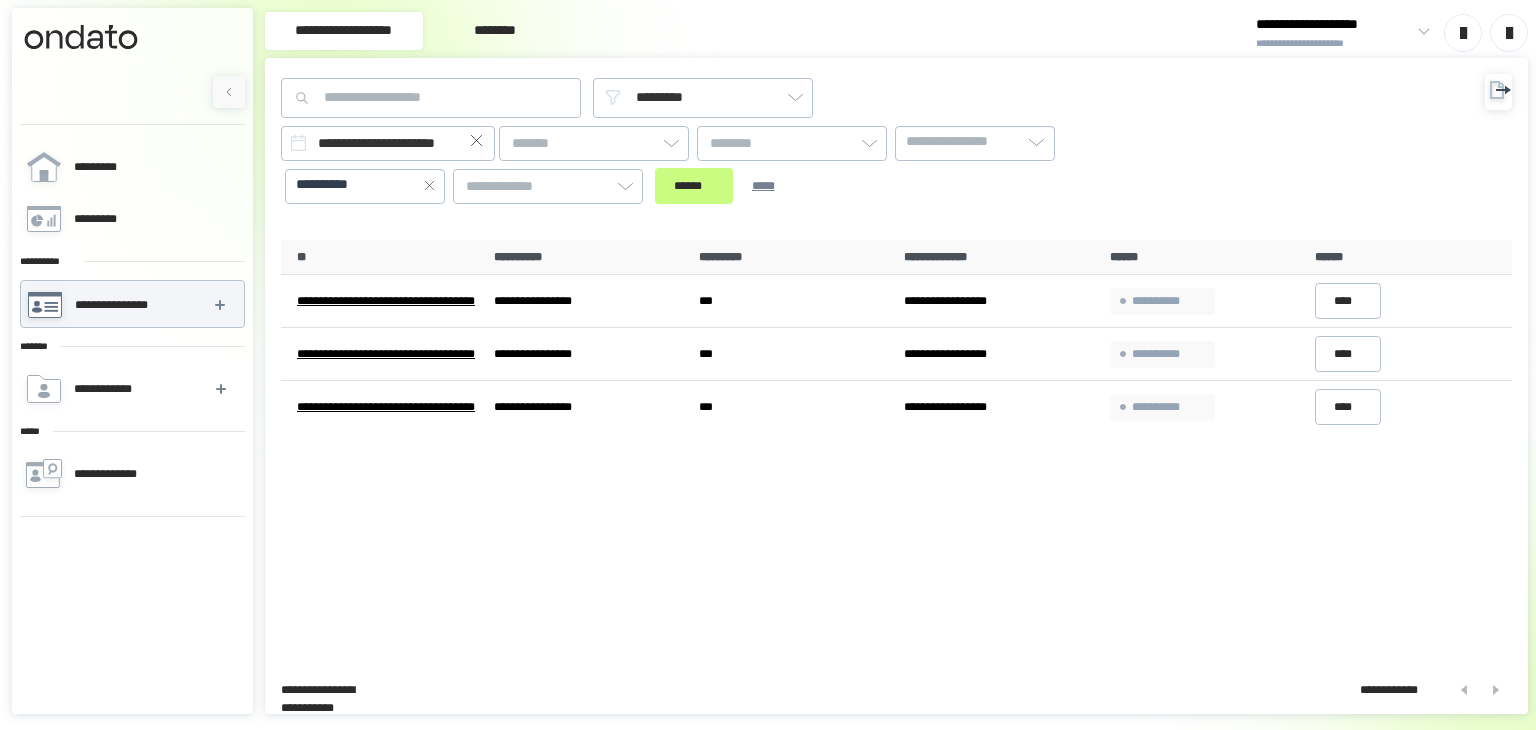 click on "**********" at bounding box center (115, 305) 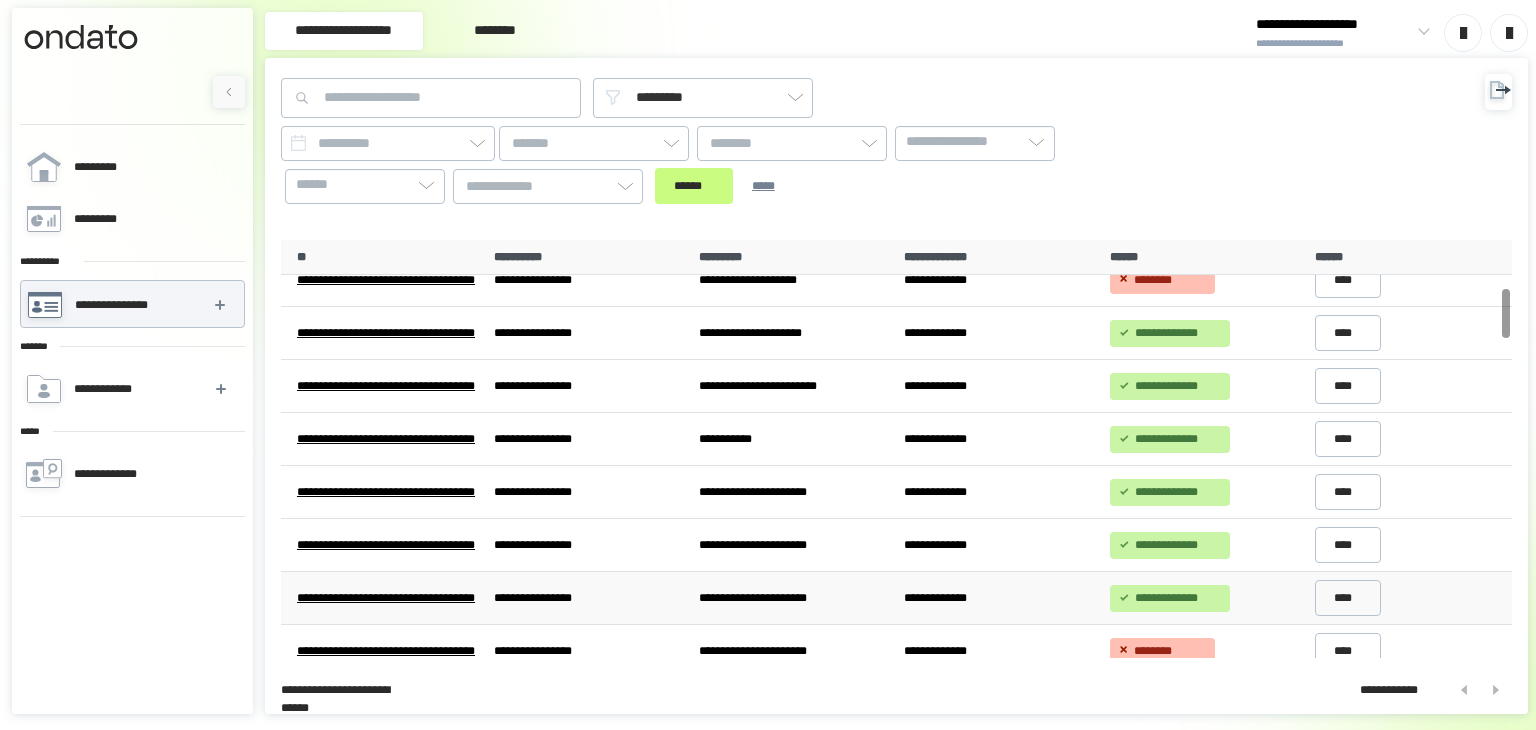 scroll, scrollTop: 400, scrollLeft: 0, axis: vertical 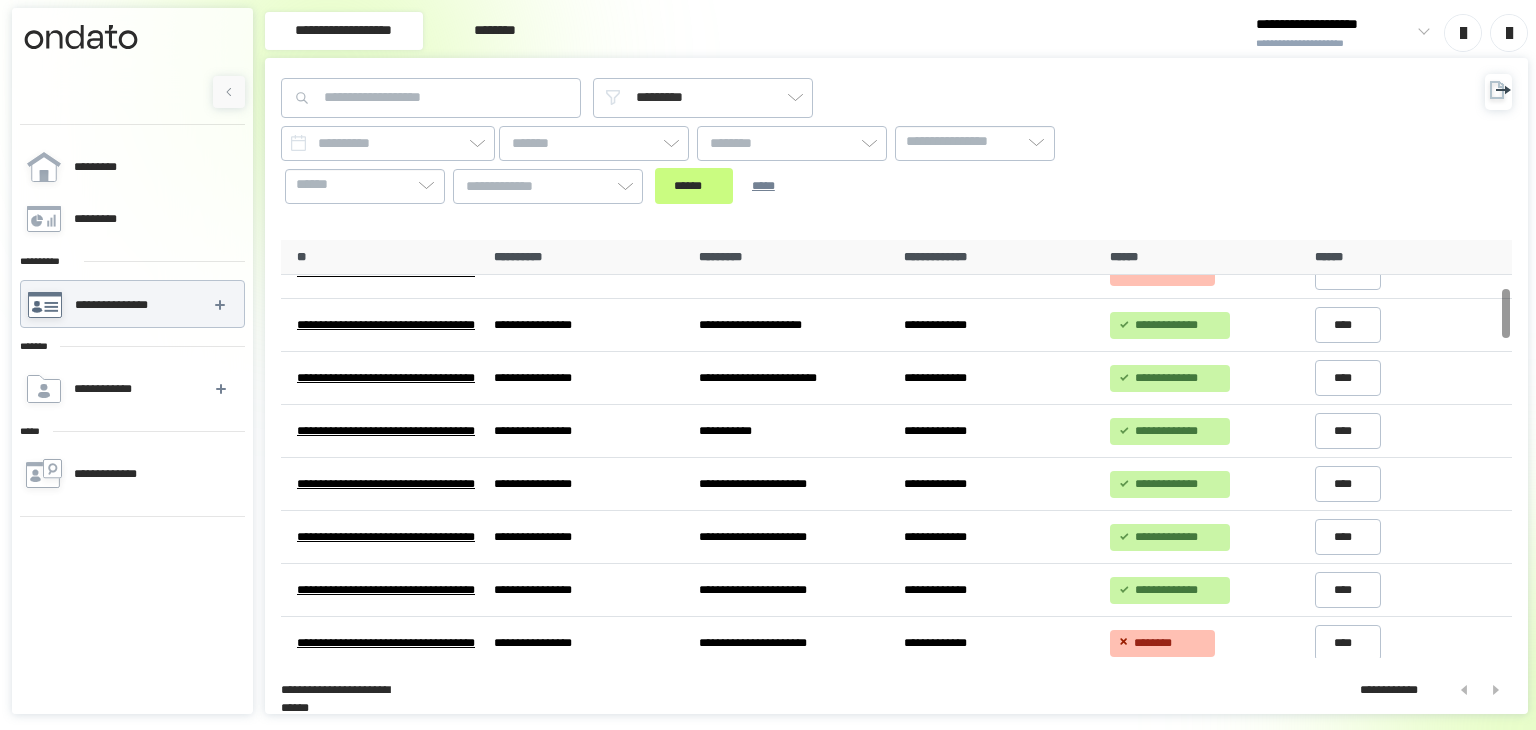 click on "**********" at bounding box center [132, 305] 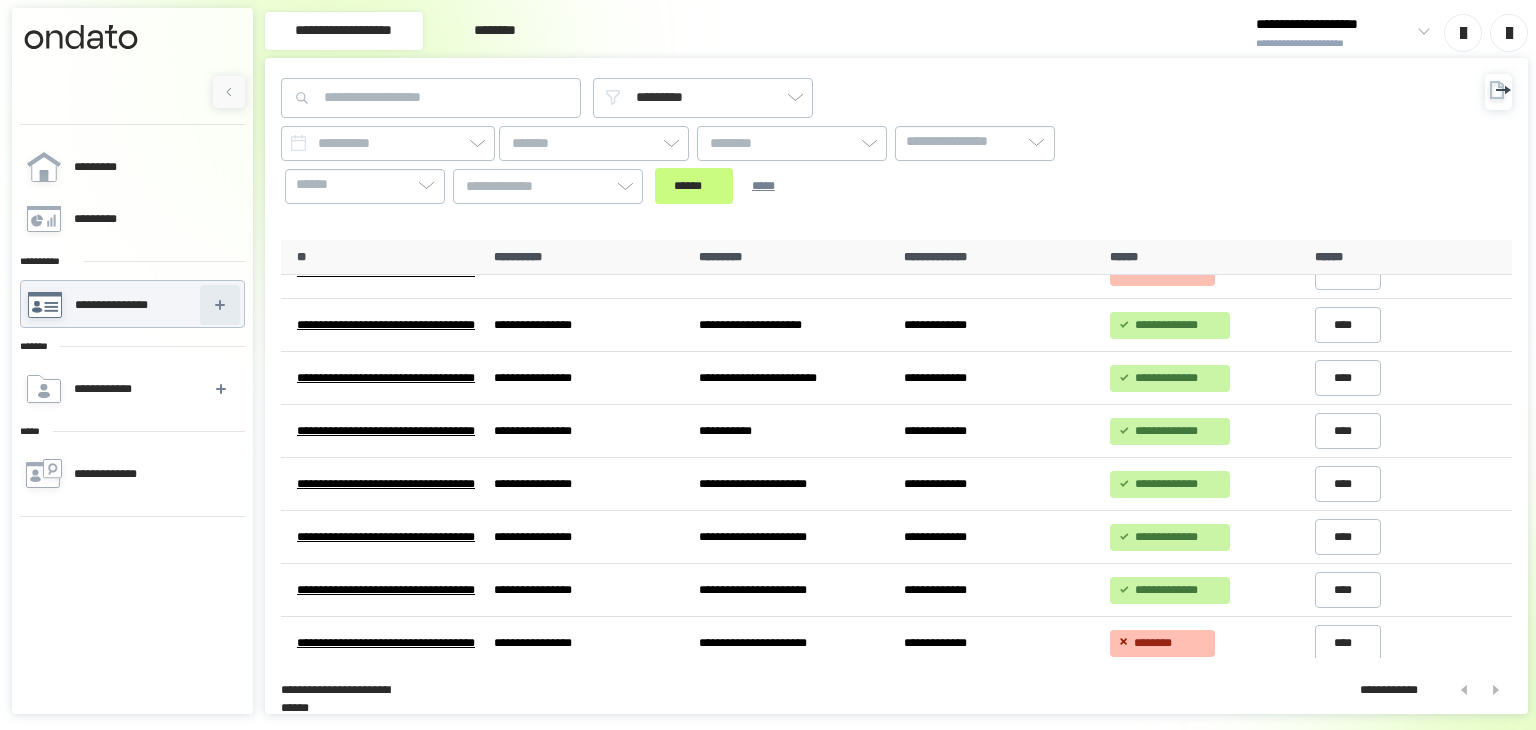 click at bounding box center (220, 305) 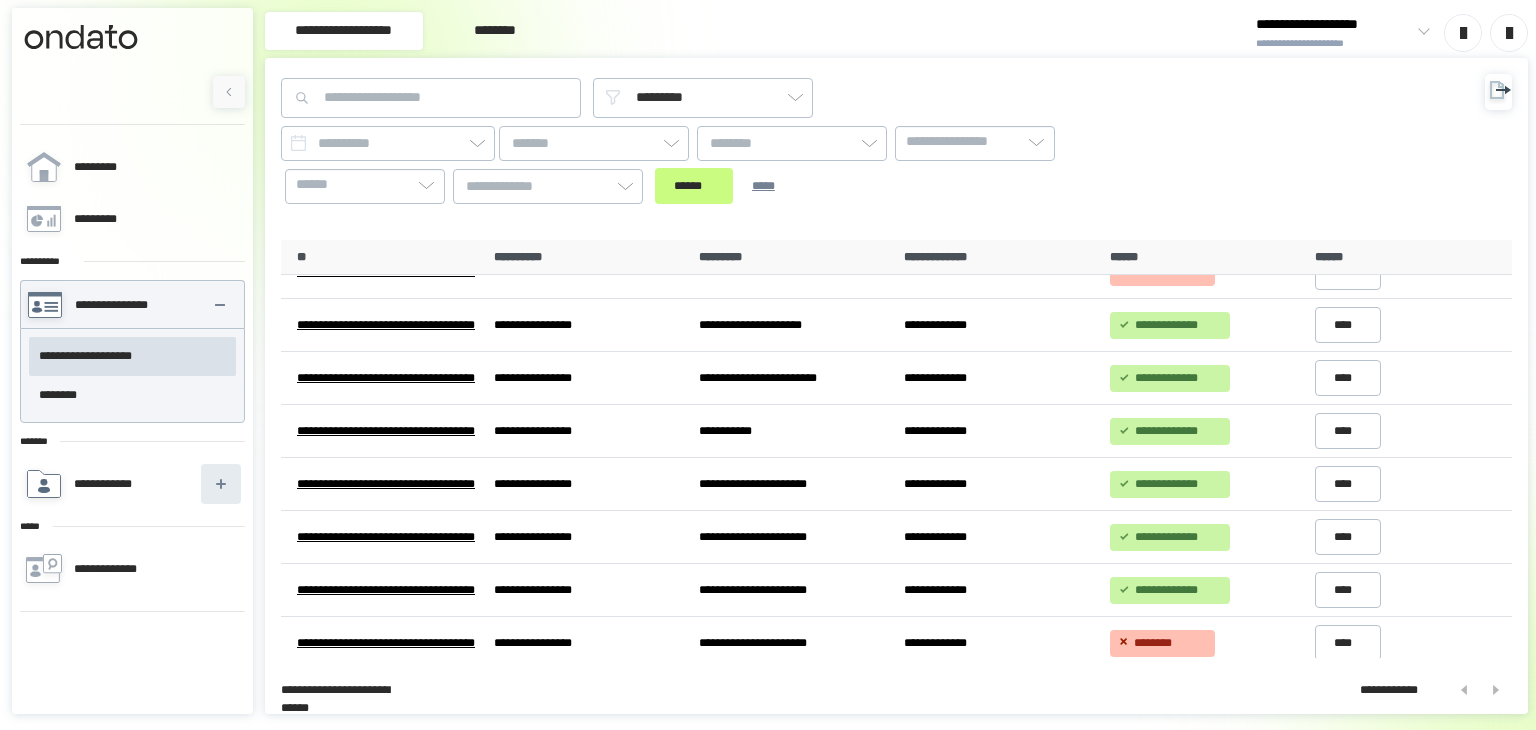 click at bounding box center [221, 484] 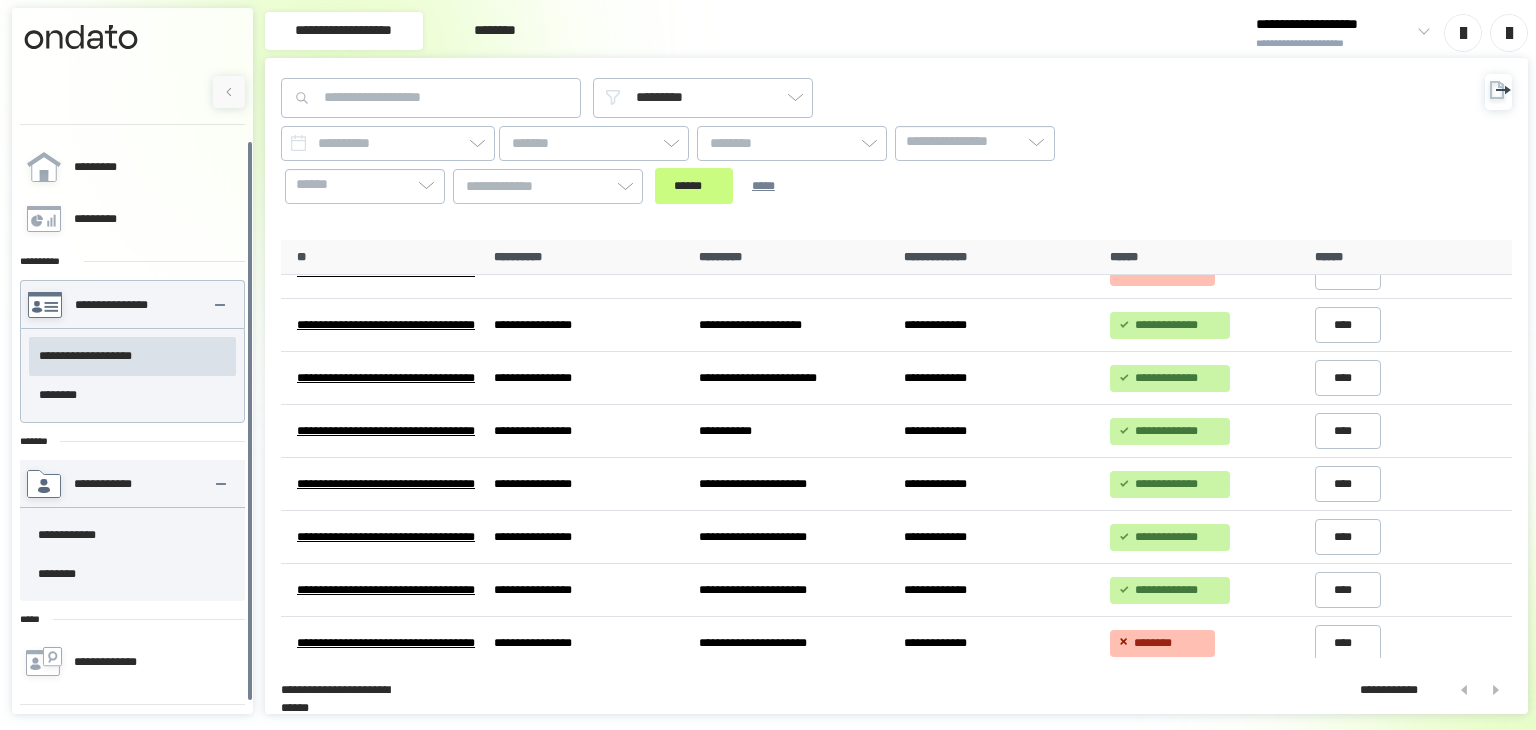 click on "**********" at bounding box center (108, 484) 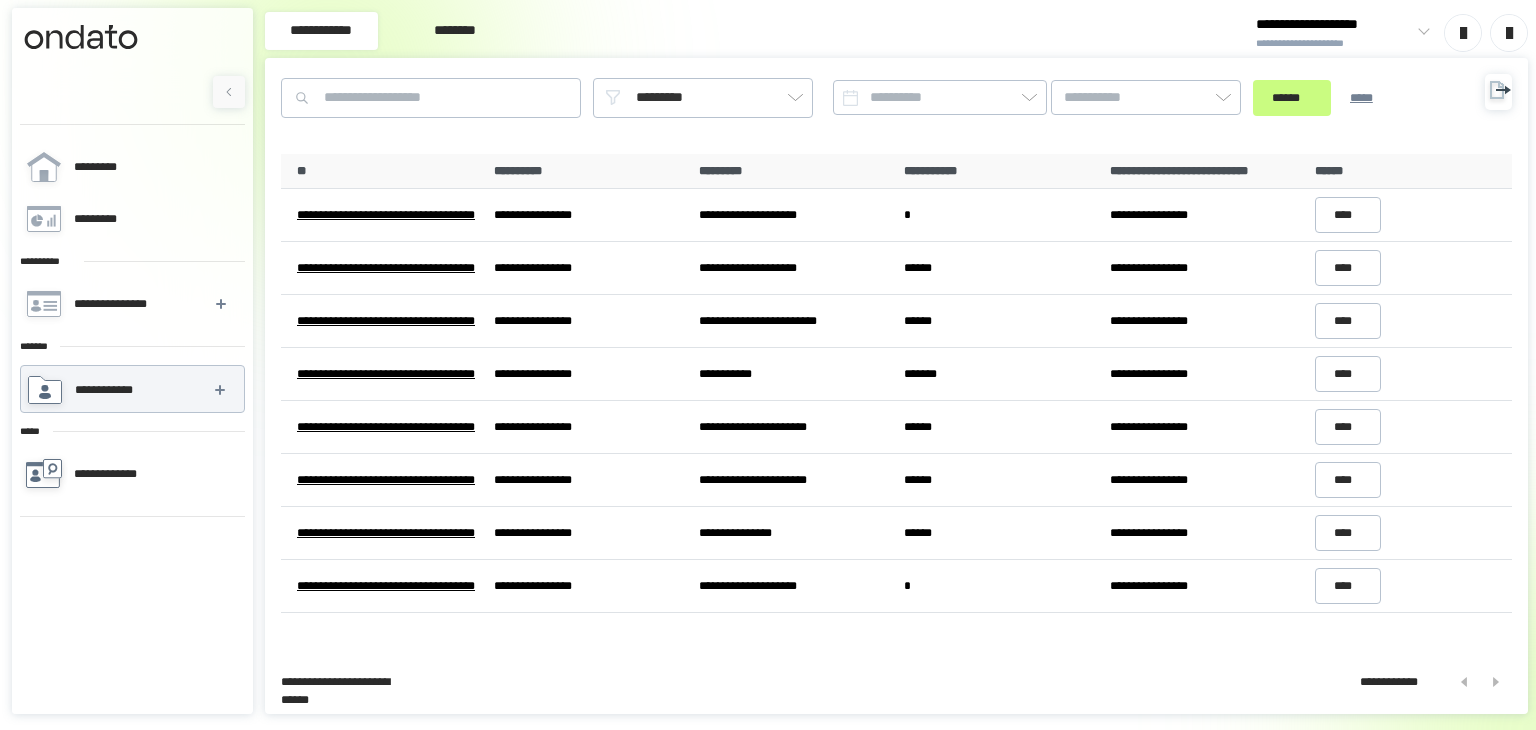 click on "**********" at bounding box center (117, 474) 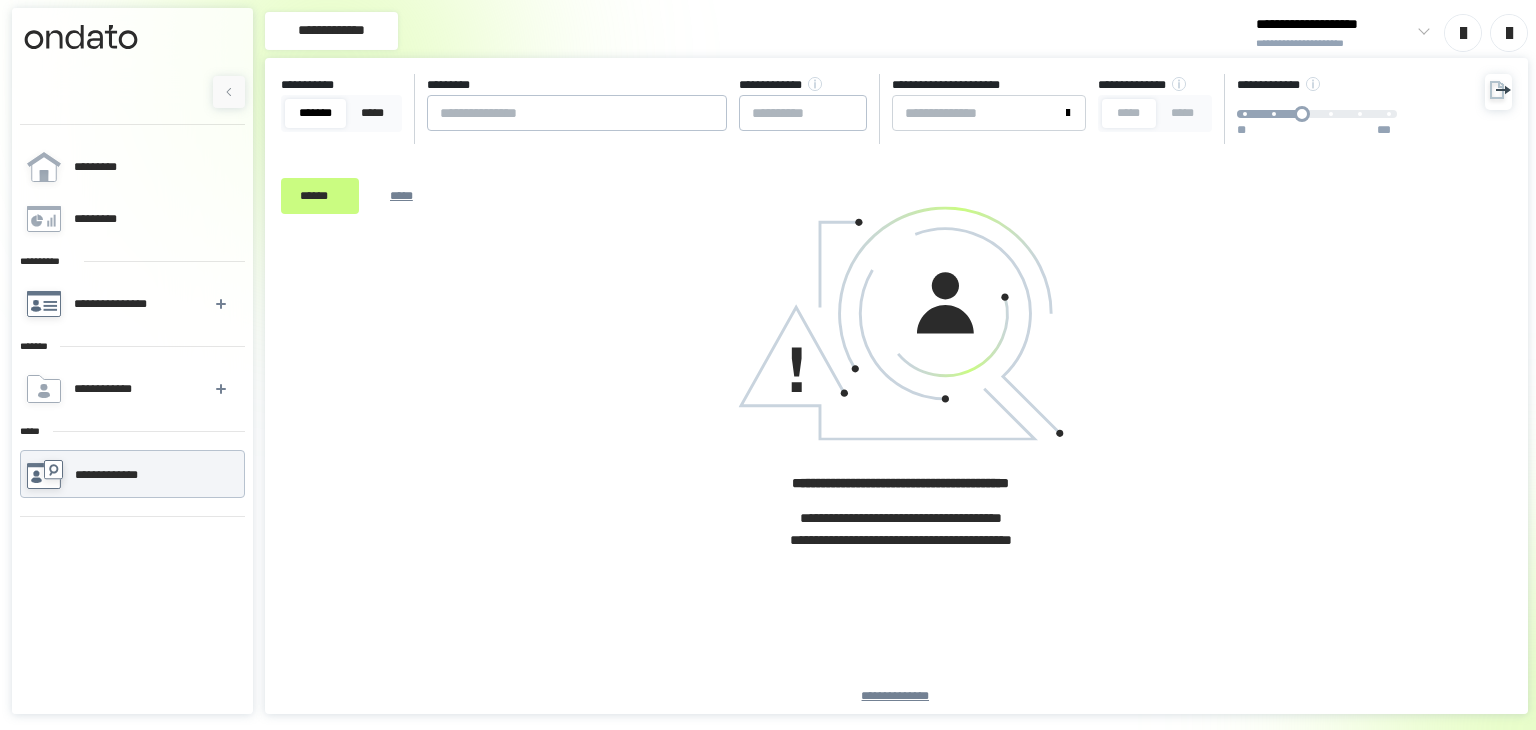 click on "**********" at bounding box center (114, 304) 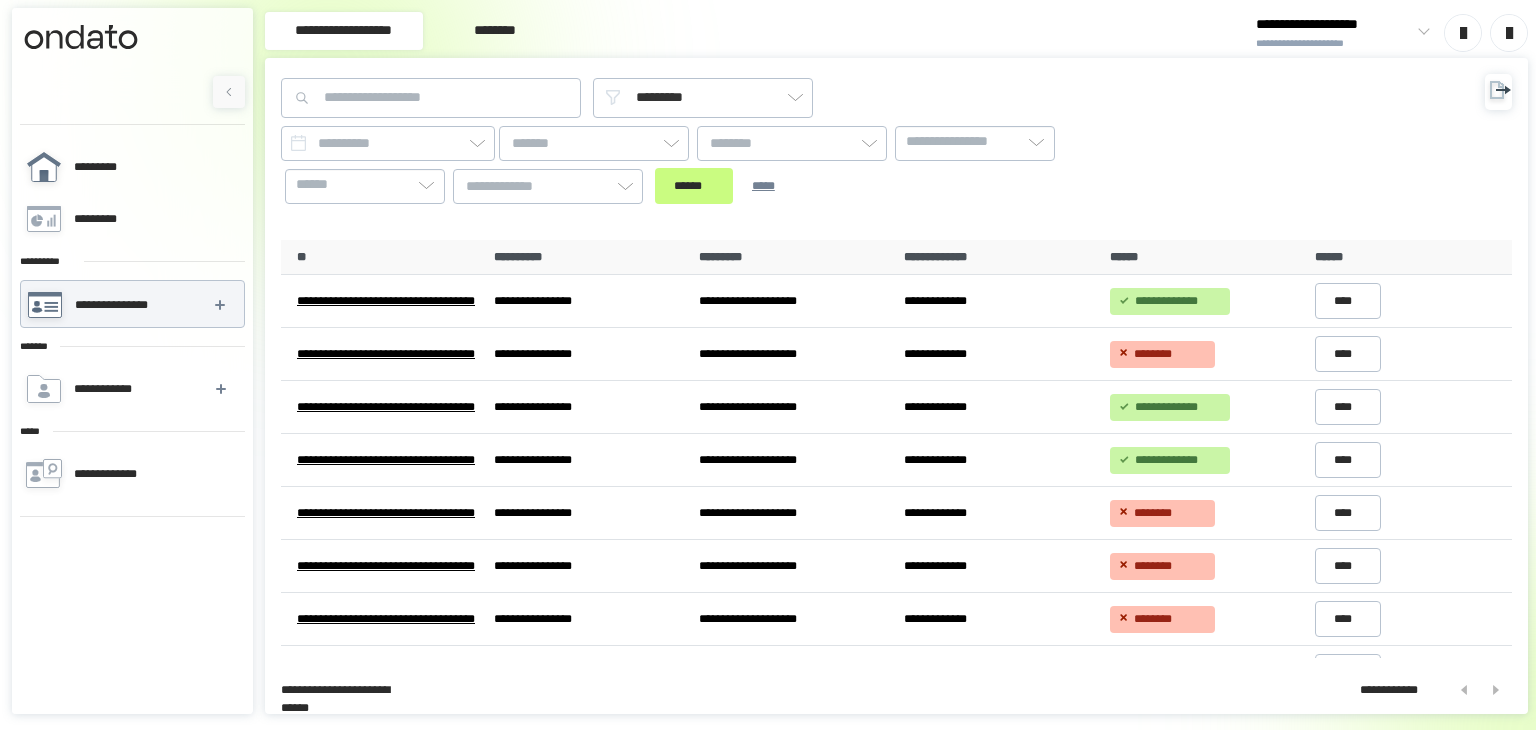 click on "*********" at bounding box center (107, 167) 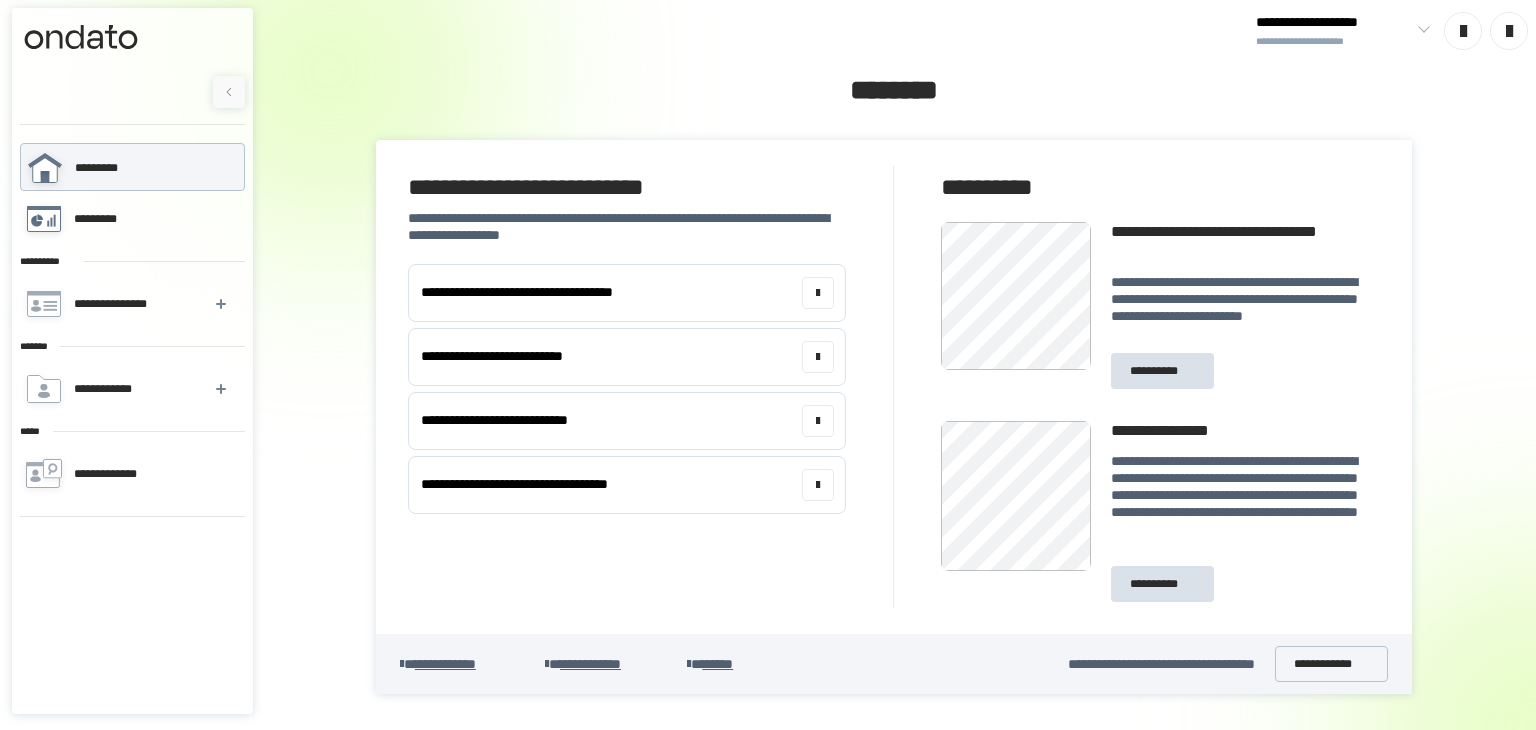 click on "*********" at bounding box center (105, 219) 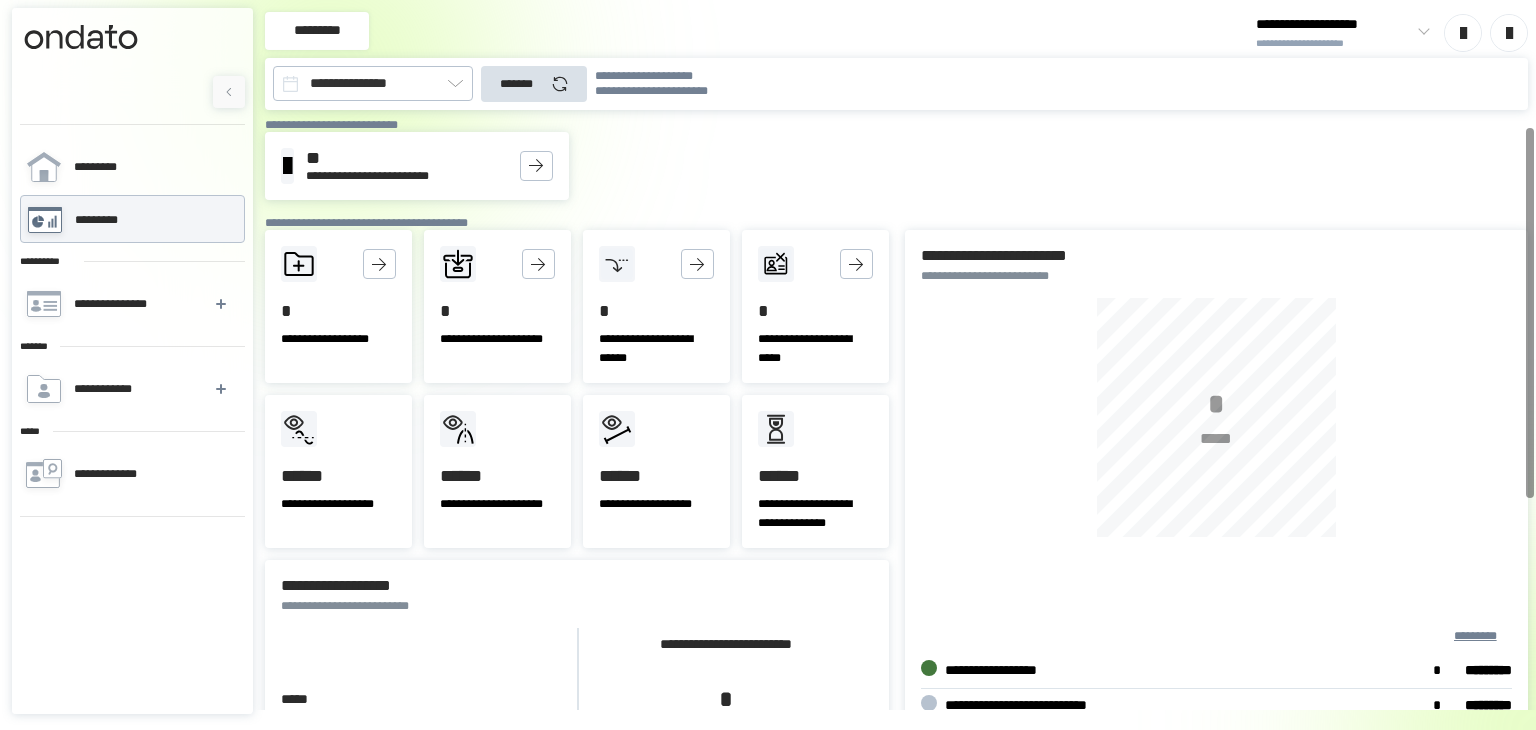 click on "**********" at bounding box center [338, 504] 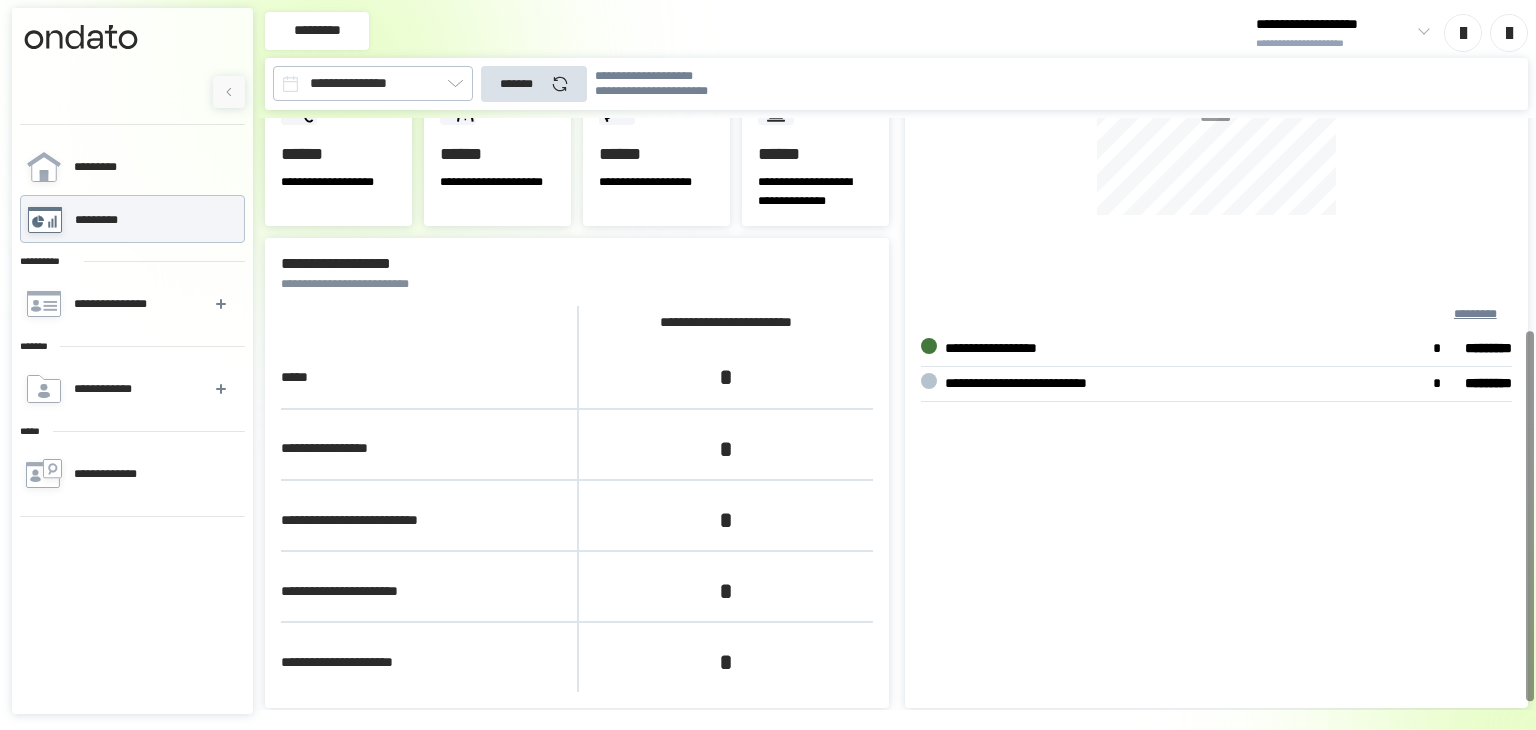scroll, scrollTop: 326, scrollLeft: 0, axis: vertical 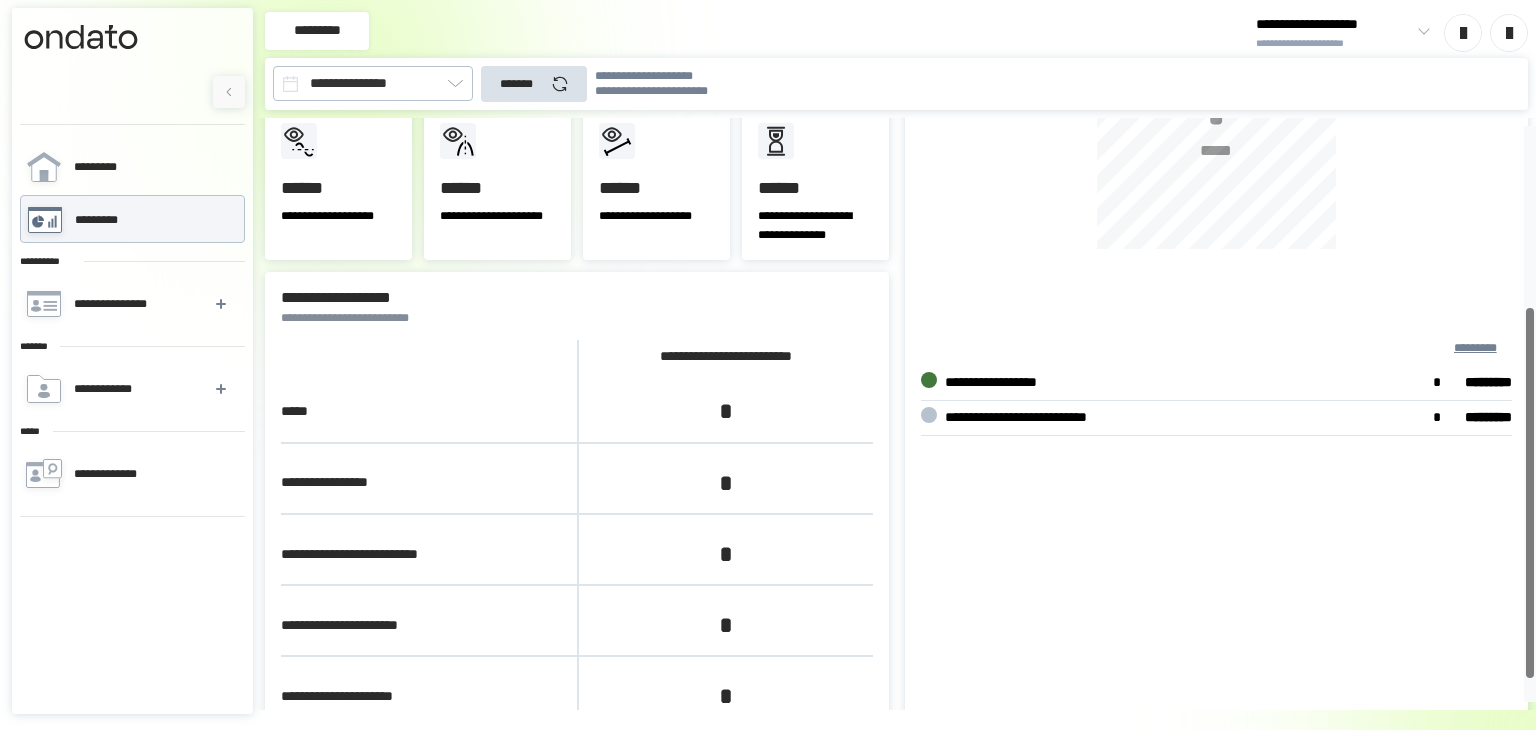 click at bounding box center (1530, 414) 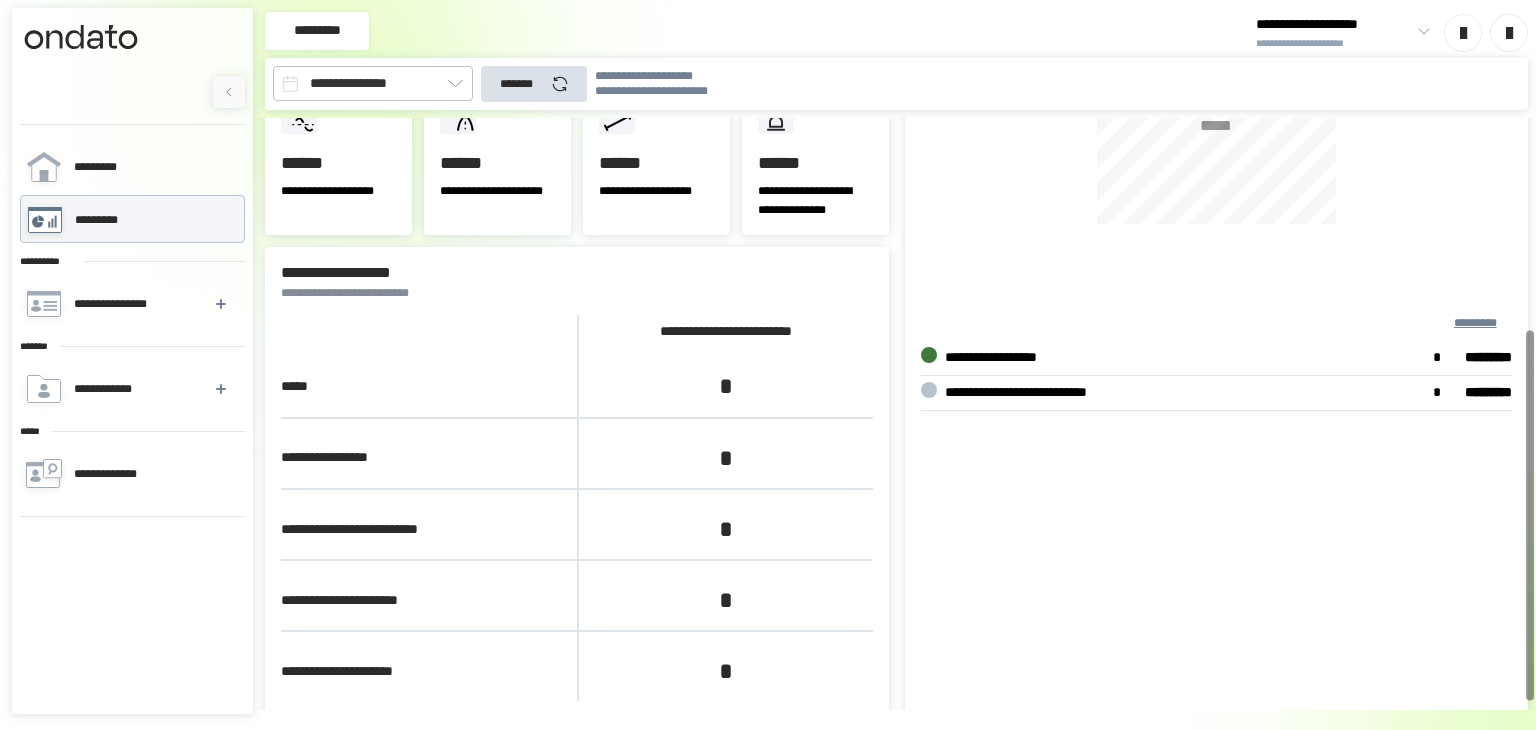 scroll, scrollTop: 326, scrollLeft: 0, axis: vertical 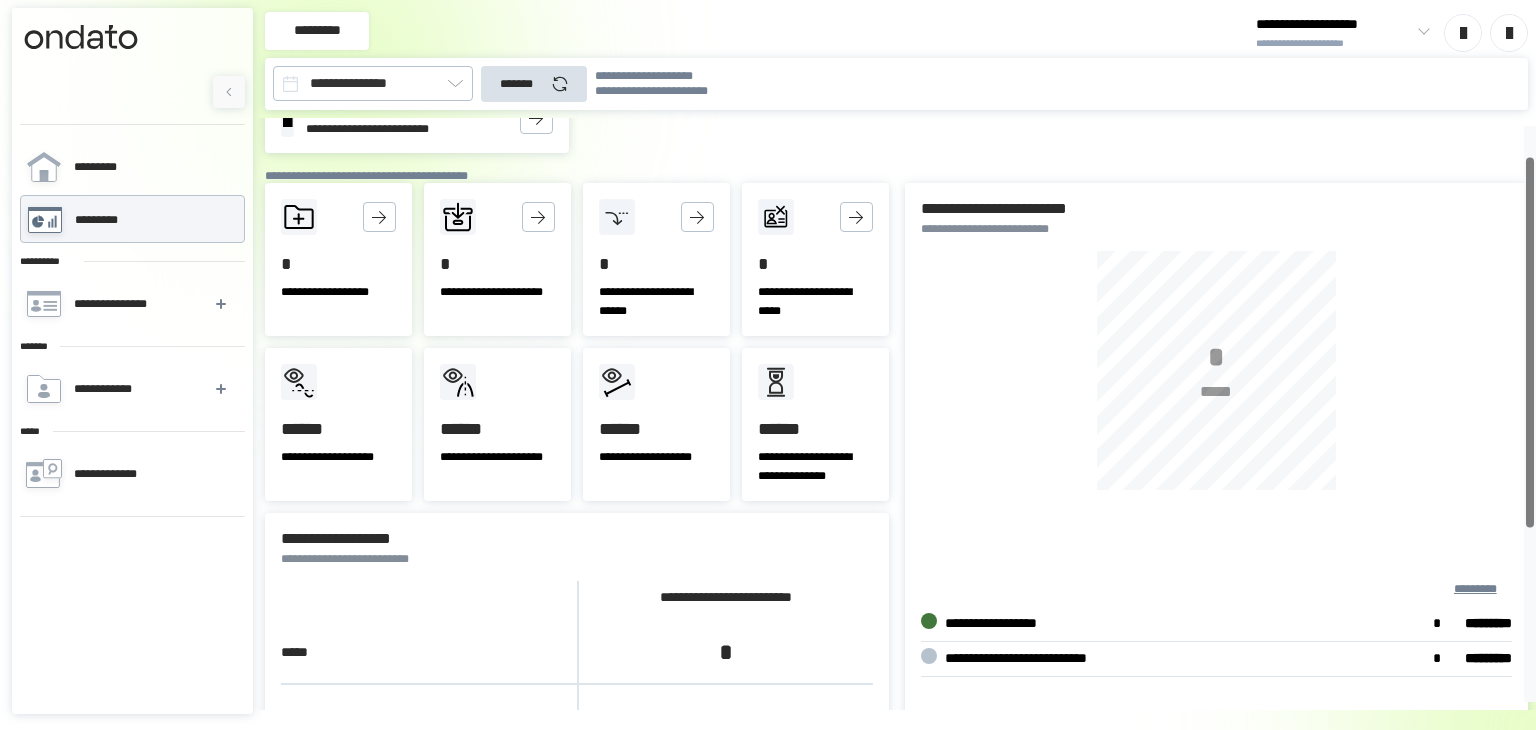 drag, startPoint x: 1526, startPoint y: 410, endPoint x: 1516, endPoint y: 236, distance: 174.28712 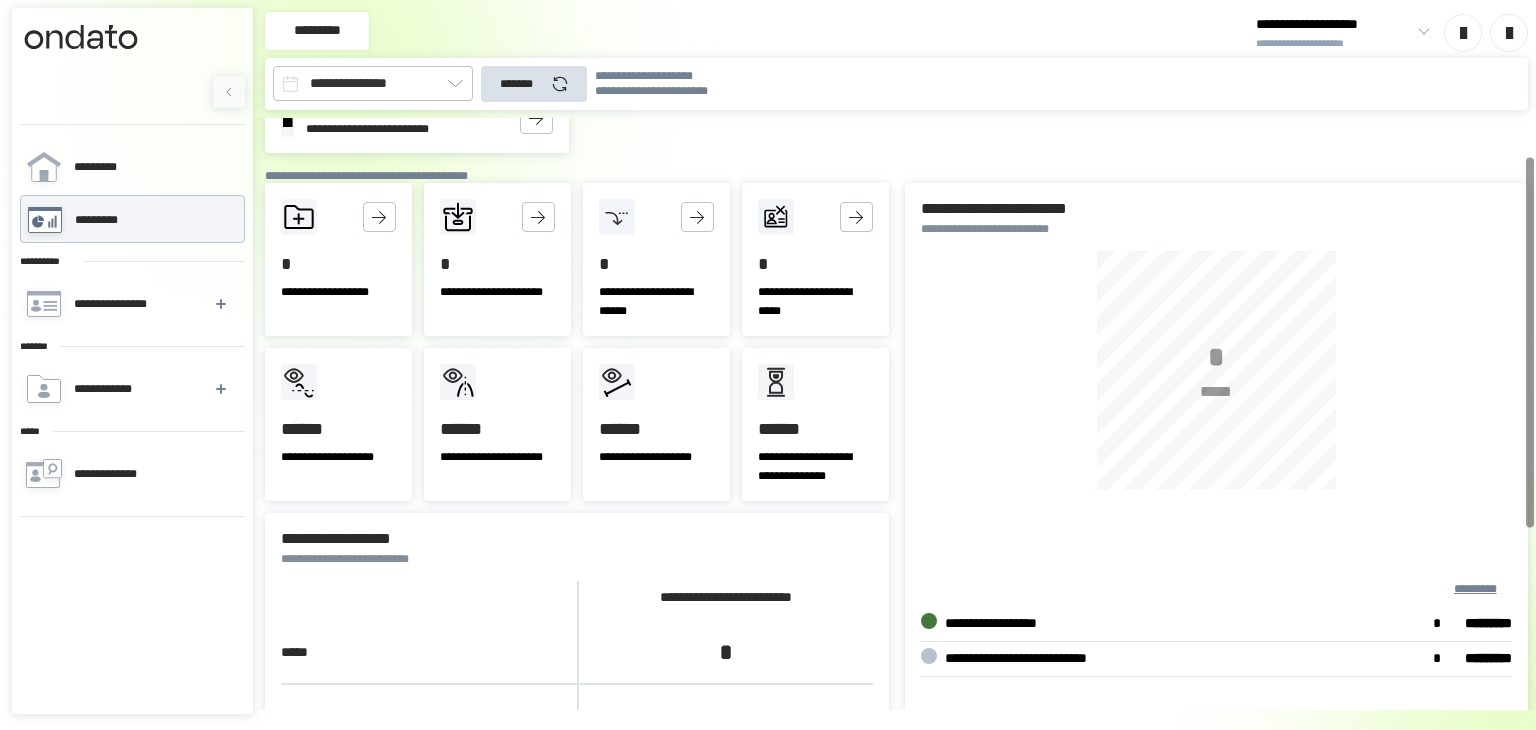 click on "**********" at bounding box center [338, 292] 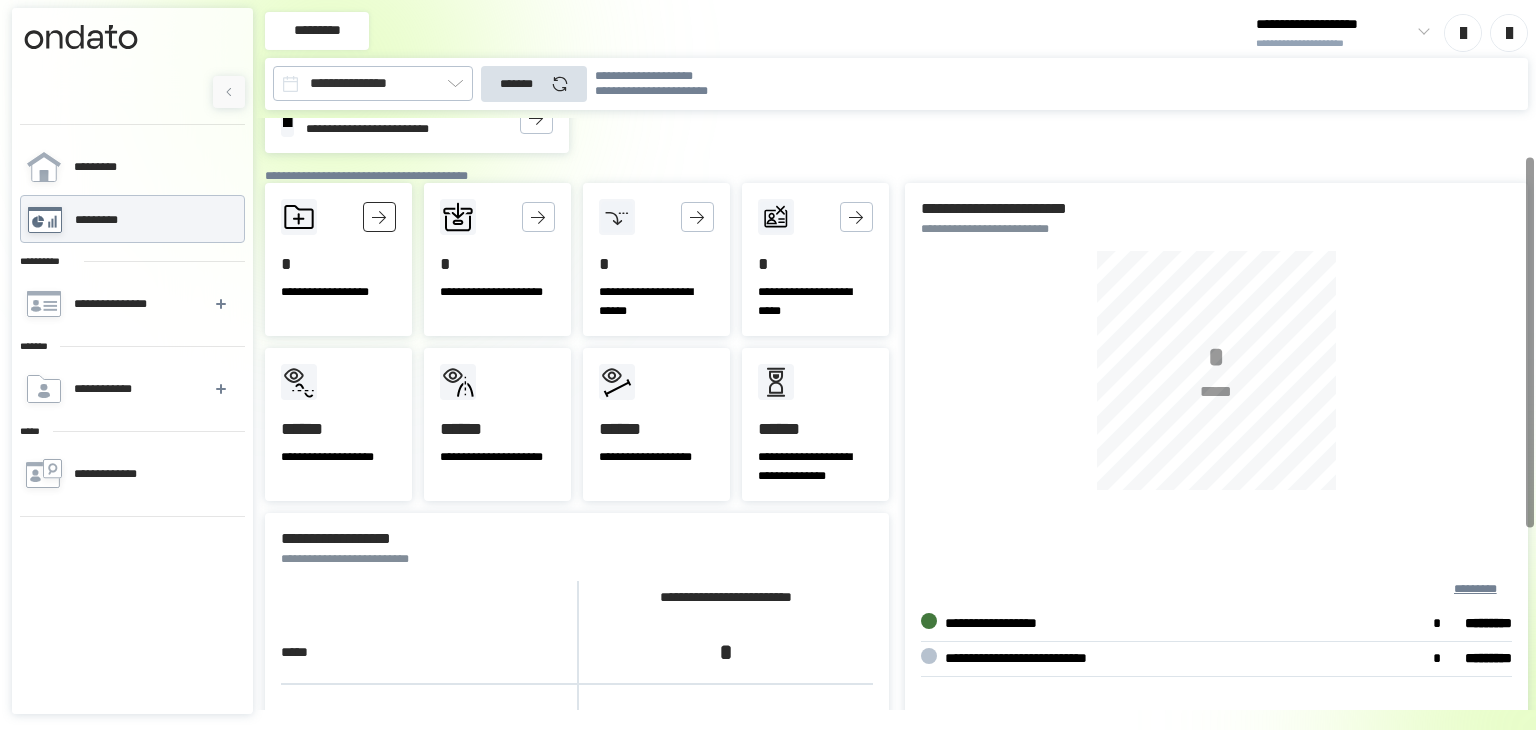 click 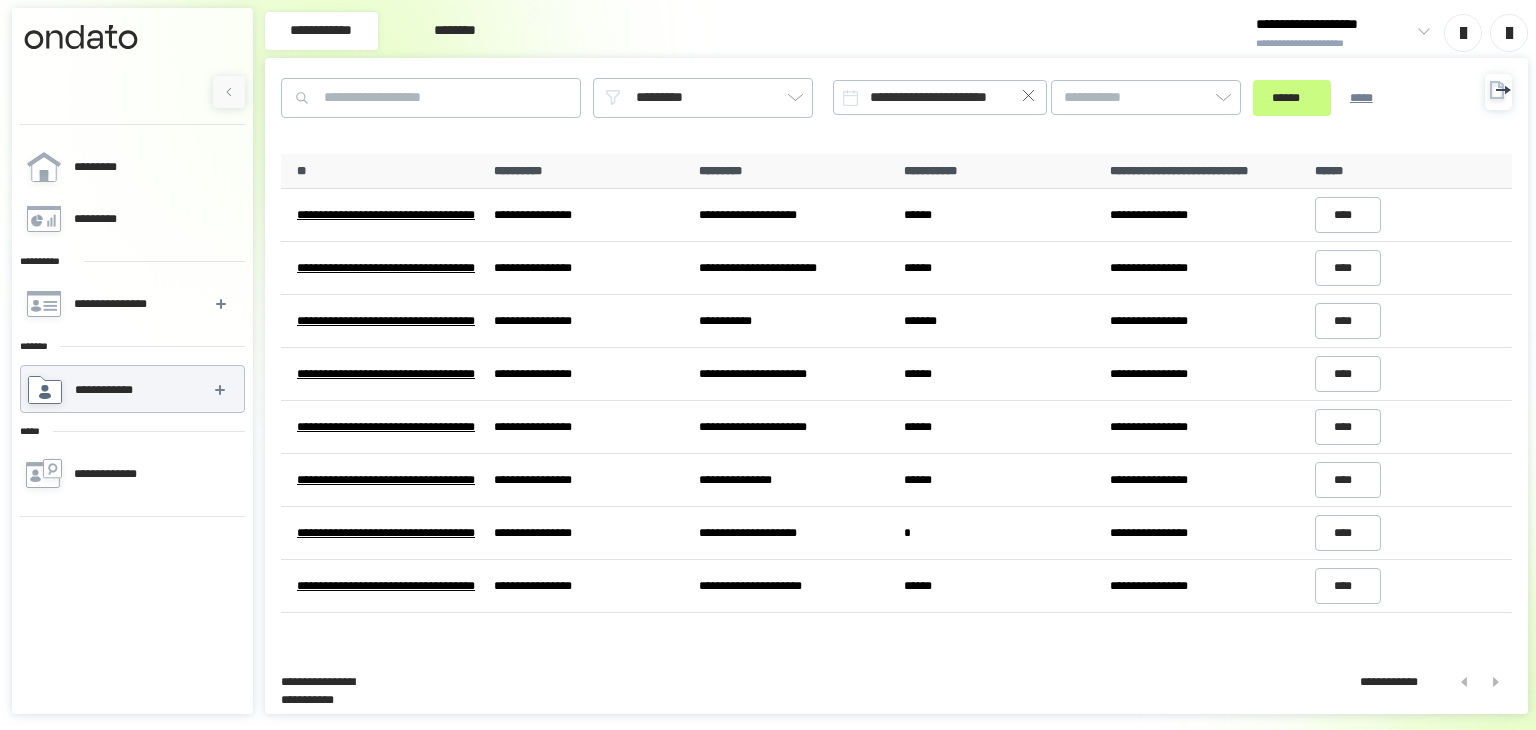 click at bounding box center [1420, 33] 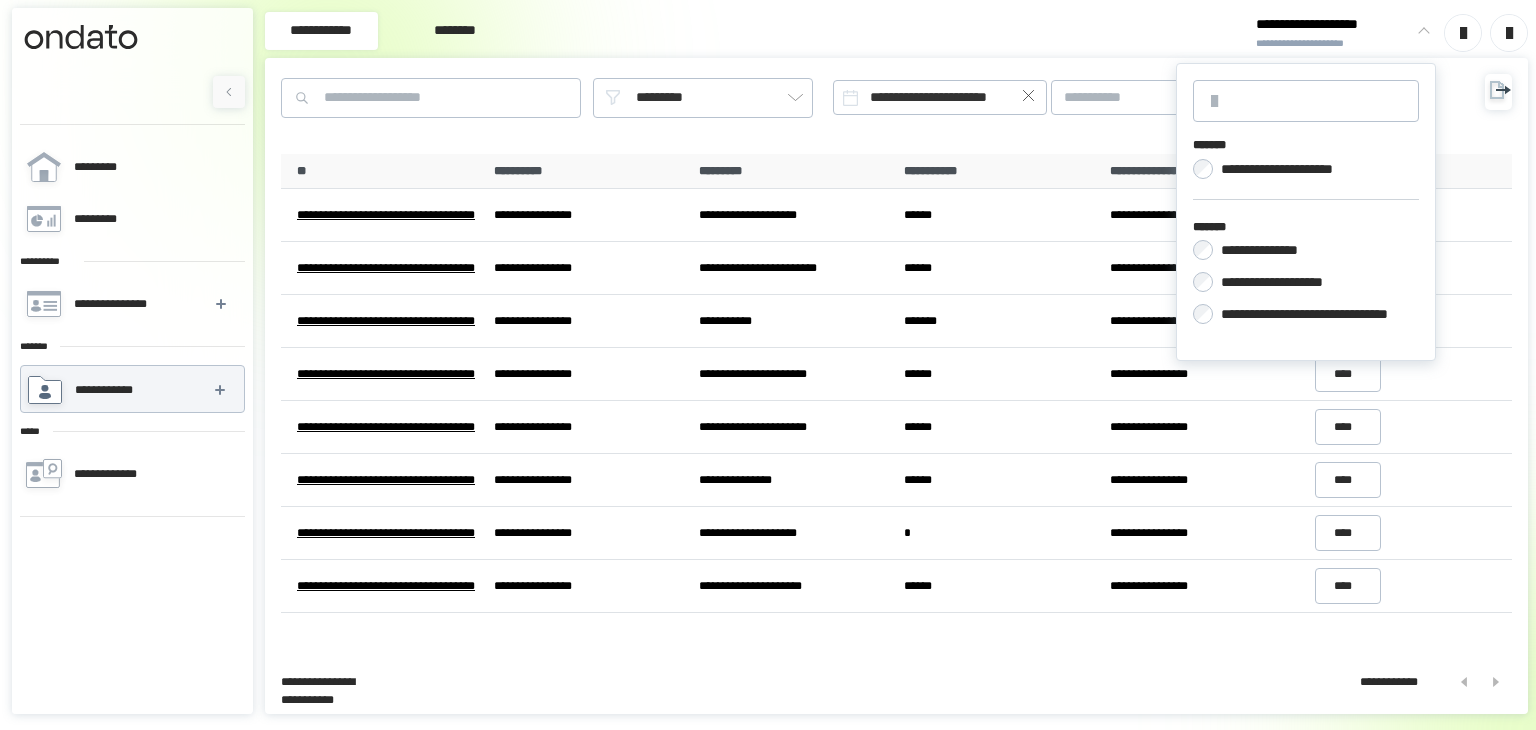 scroll, scrollTop: 66, scrollLeft: 0, axis: vertical 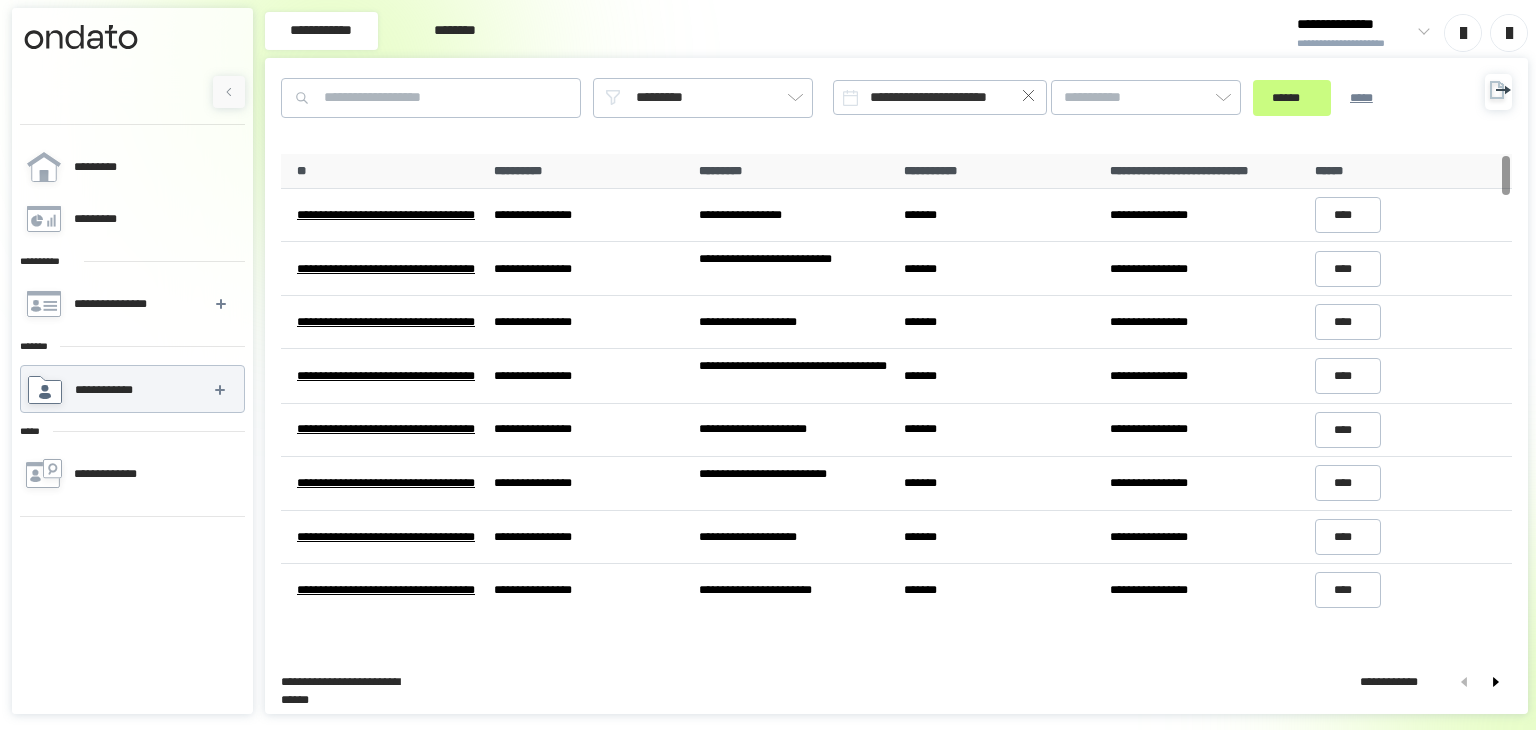 click at bounding box center (1420, 33) 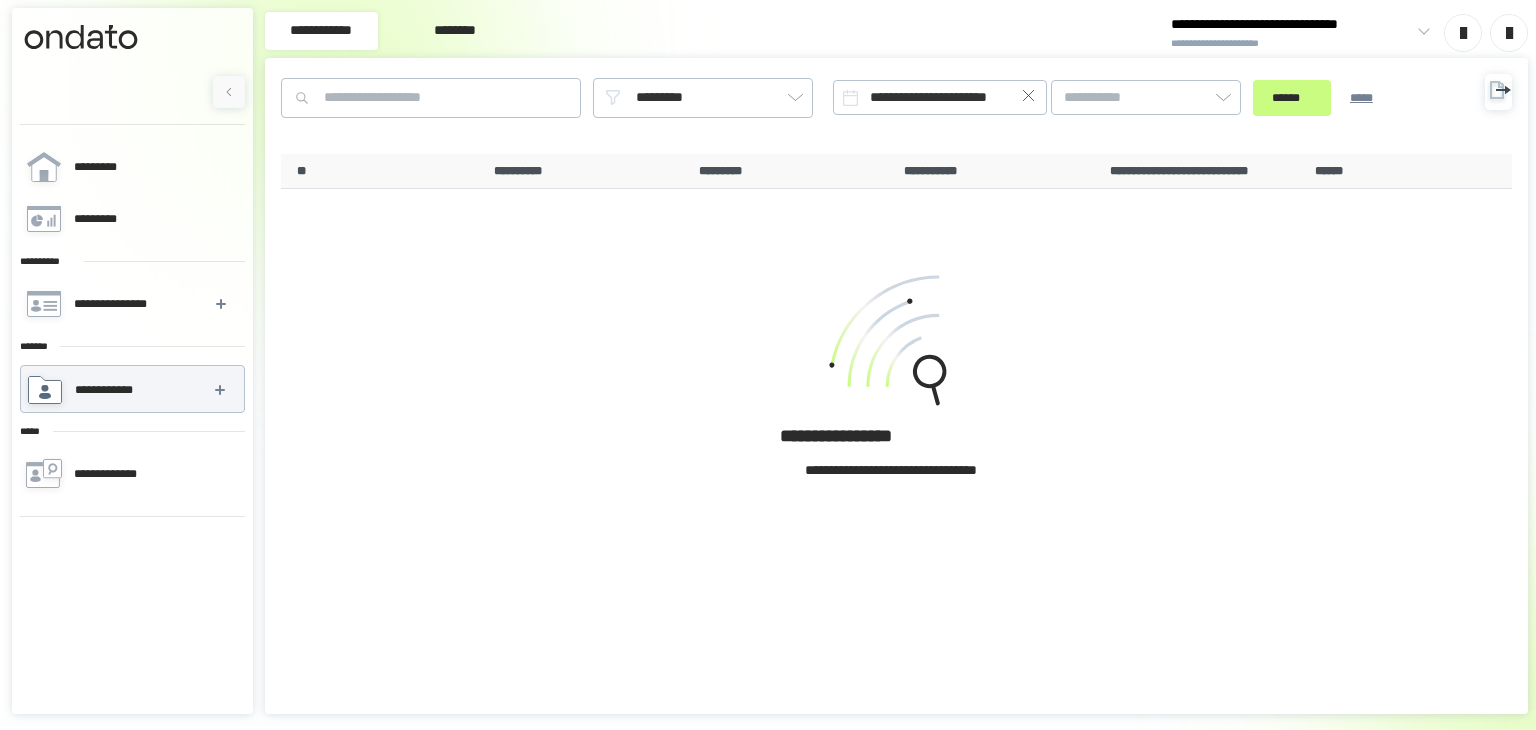 click on "**********" at bounding box center (1291, 44) 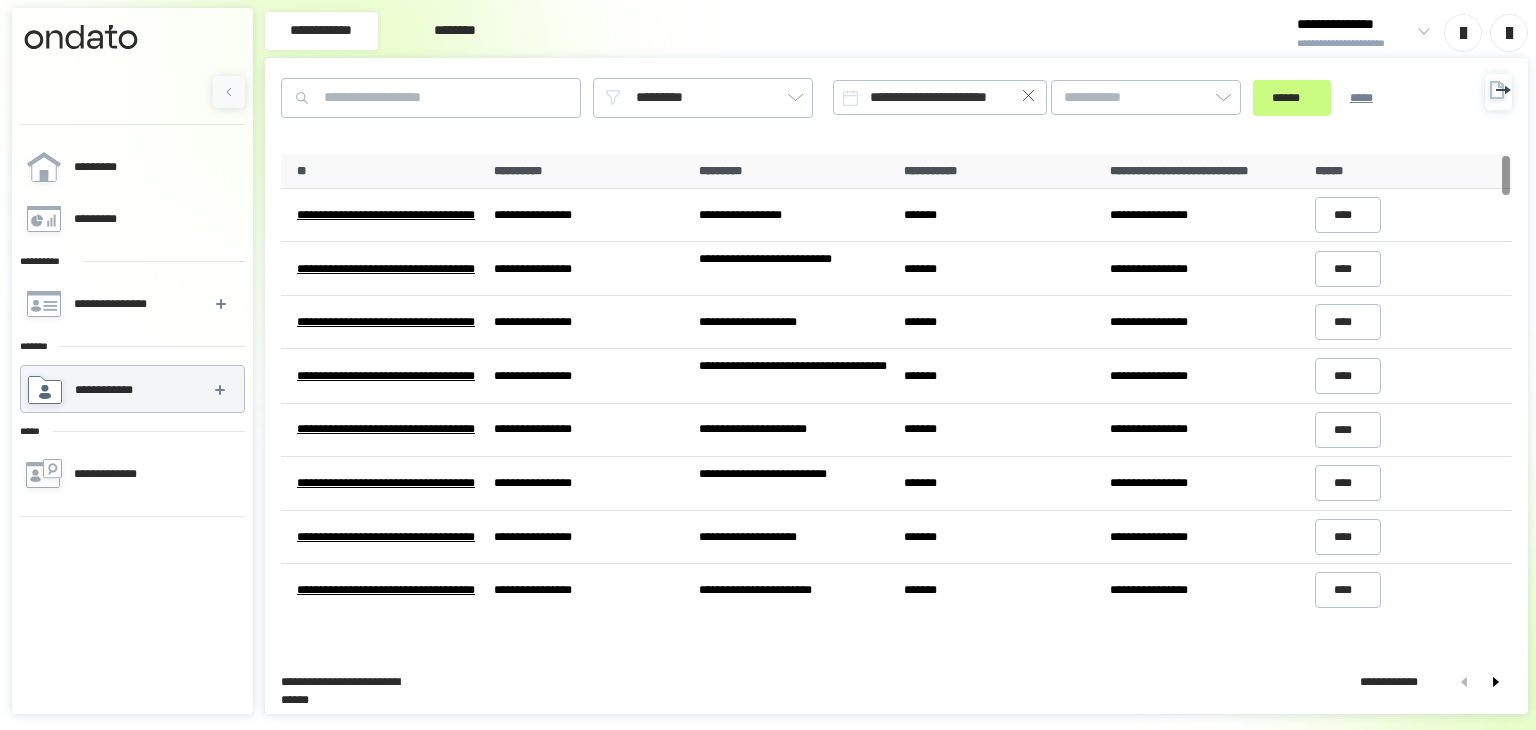 click on "**********" at bounding box center (1354, 44) 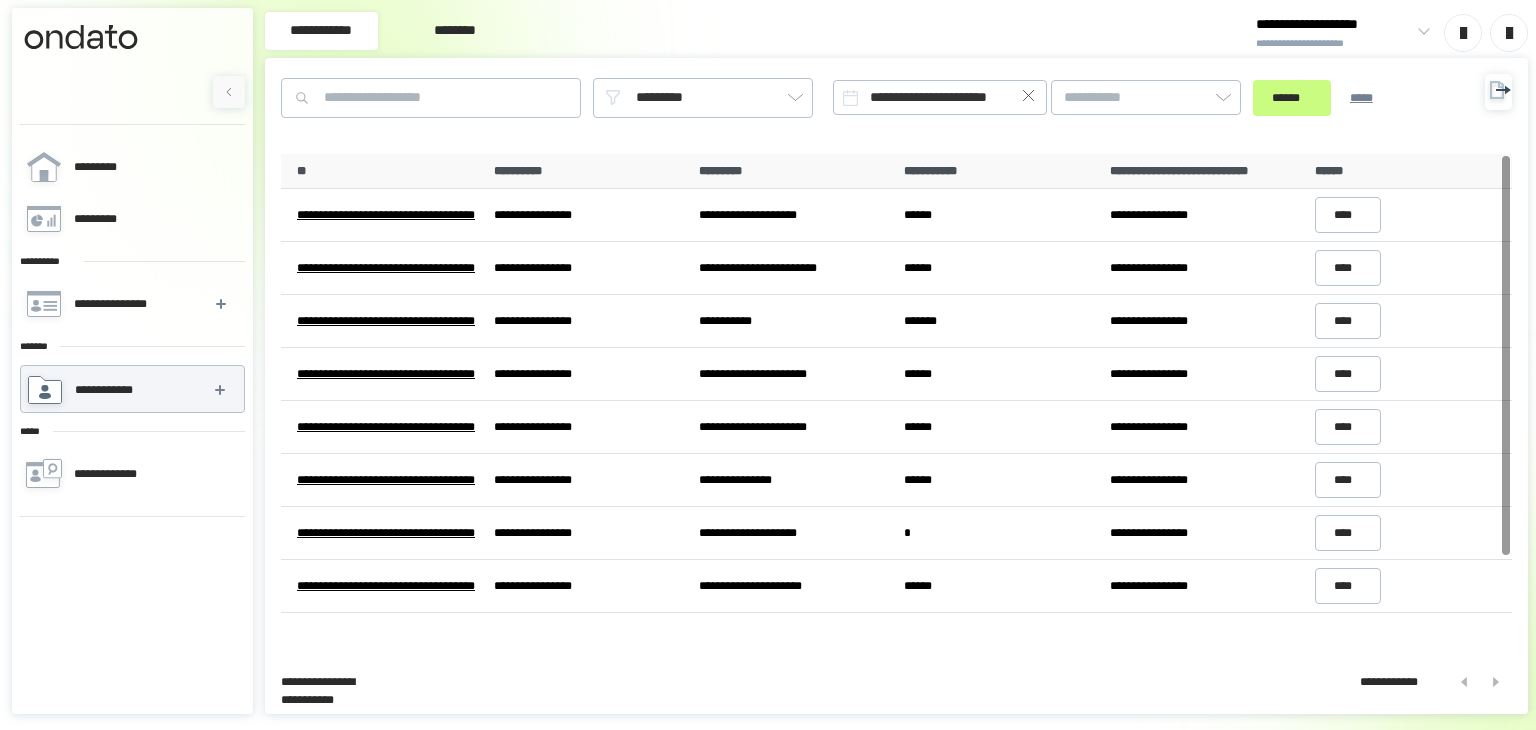click on "**********" at bounding box center (1334, 25) 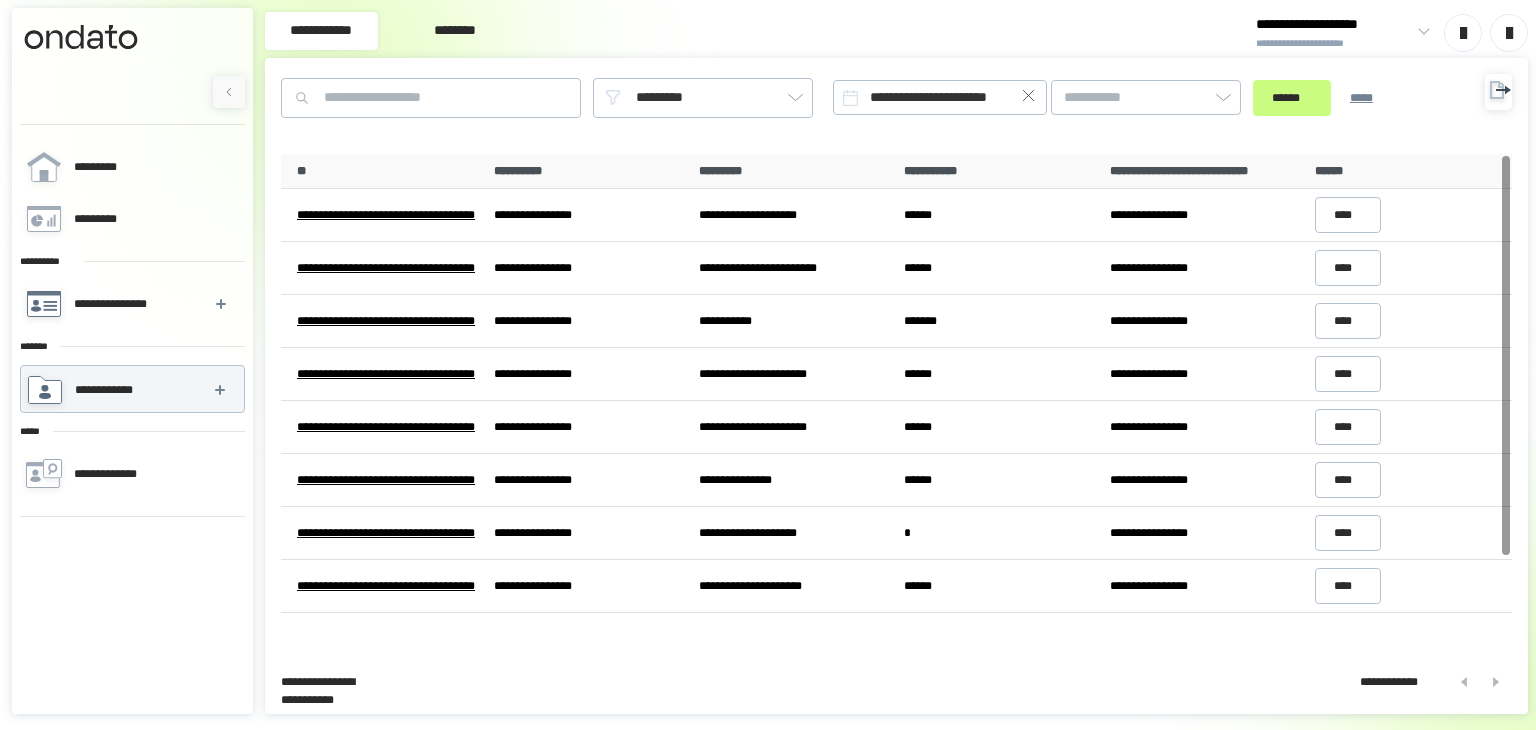 click on "**********" at bounding box center (114, 304) 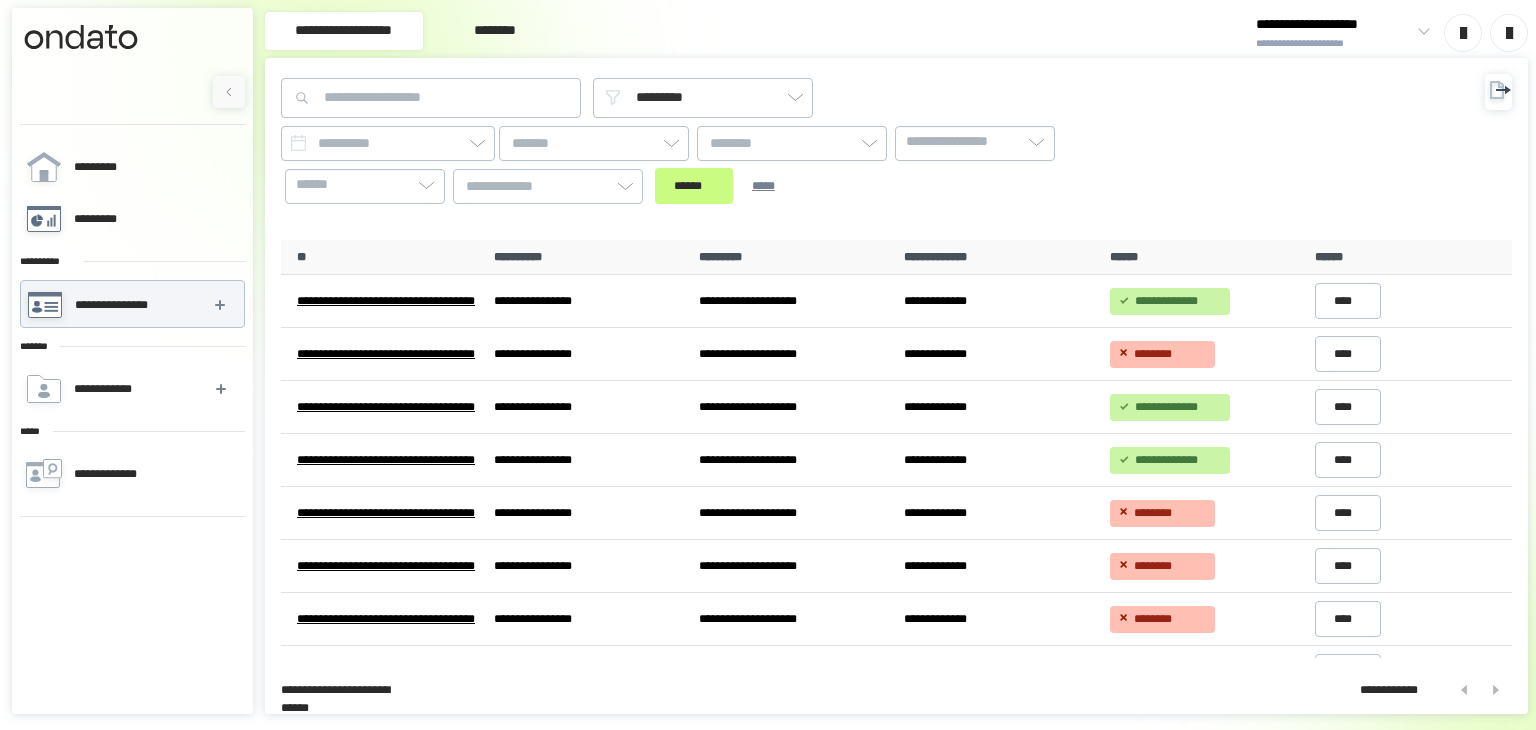 click on "*********" at bounding box center (105, 219) 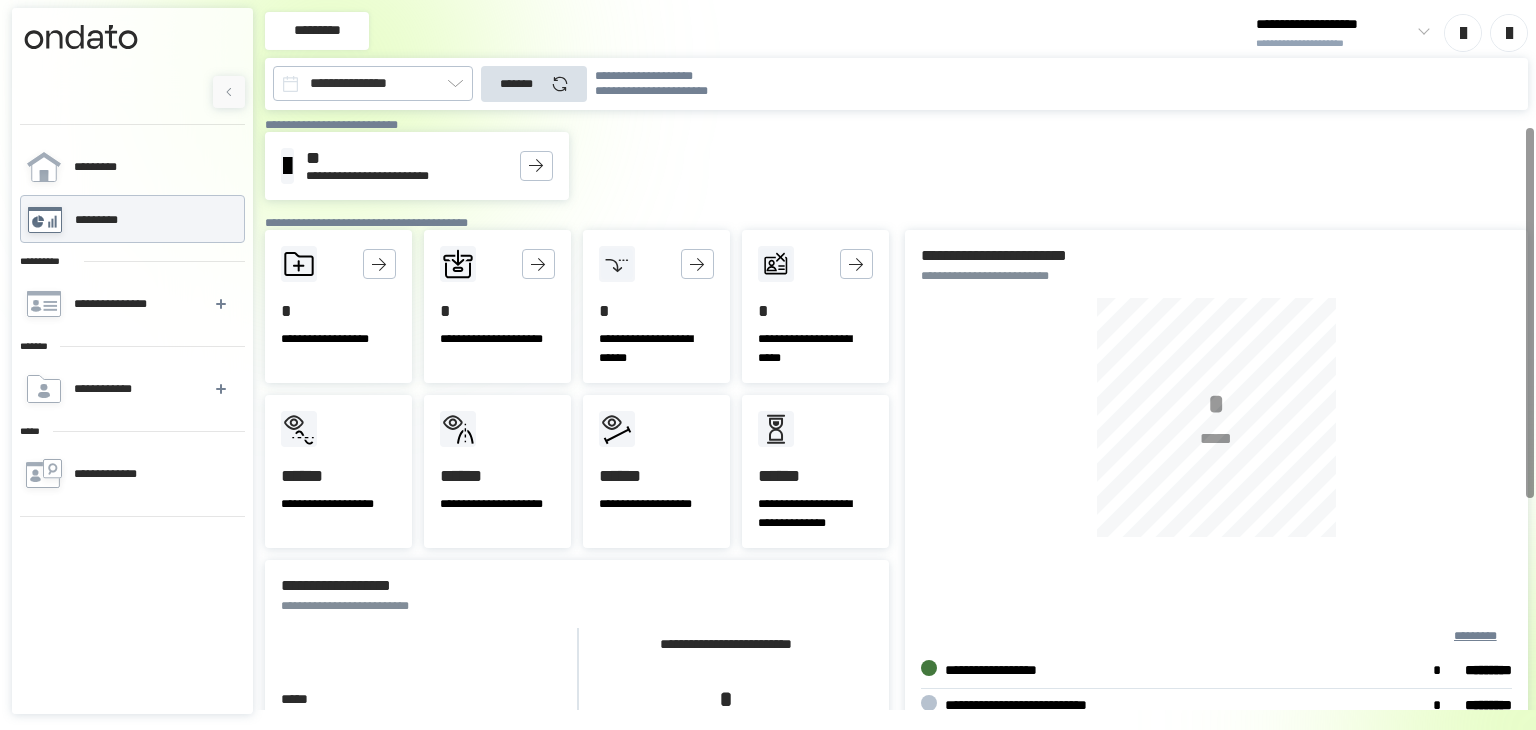 click on "**********" at bounding box center (1334, 25) 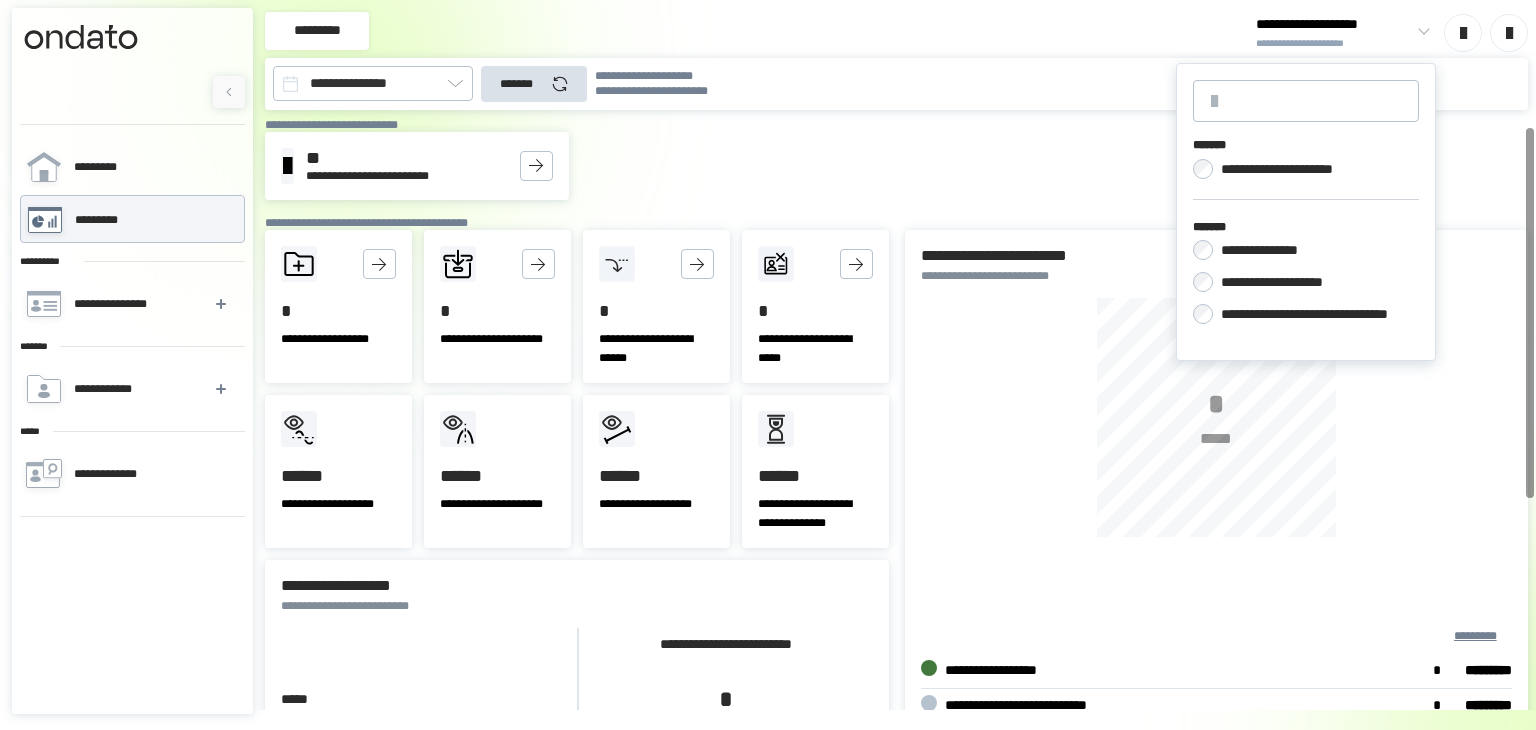 drag, startPoint x: 1056, startPoint y: 151, endPoint x: 1347, endPoint y: 76, distance: 300.50955 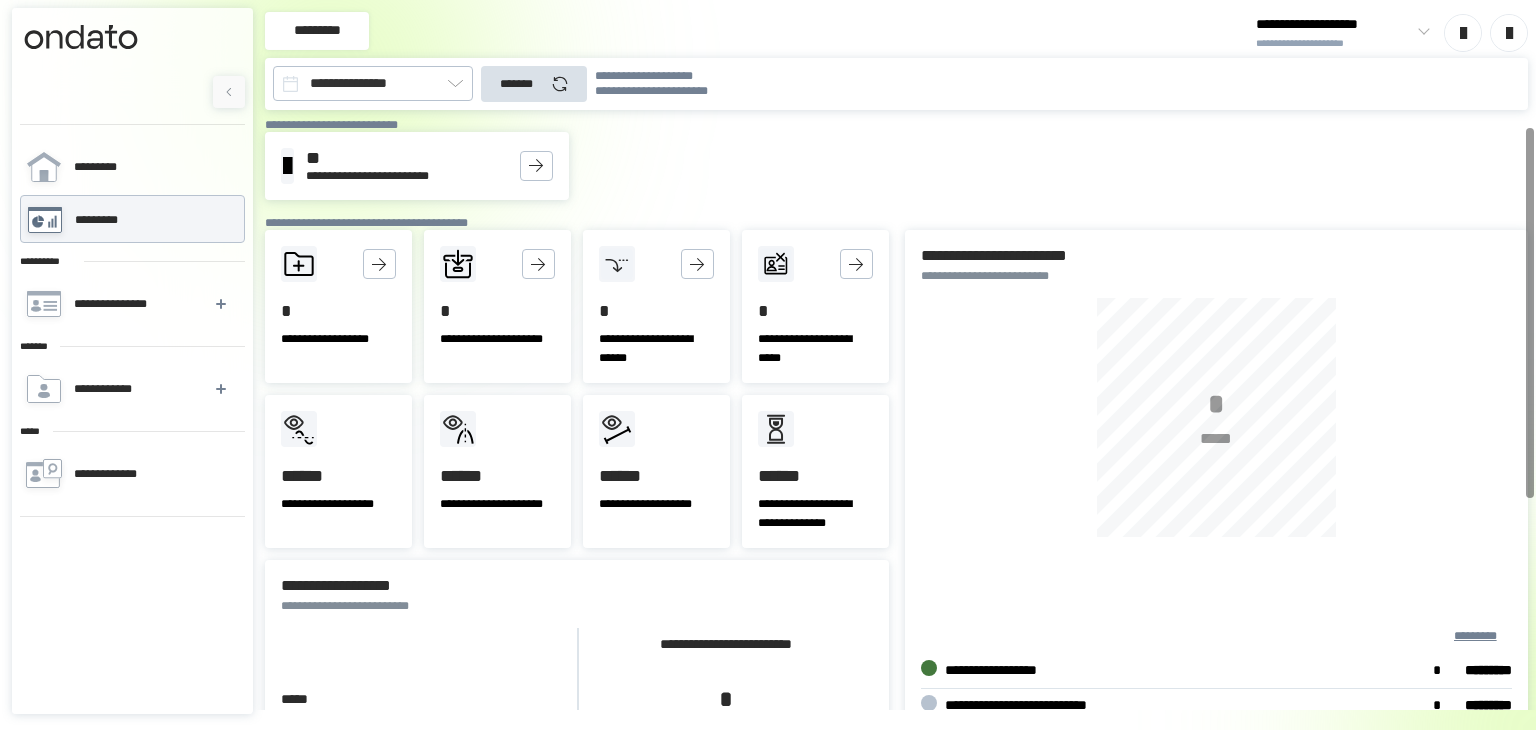 click on "**********" at bounding box center (1334, 25) 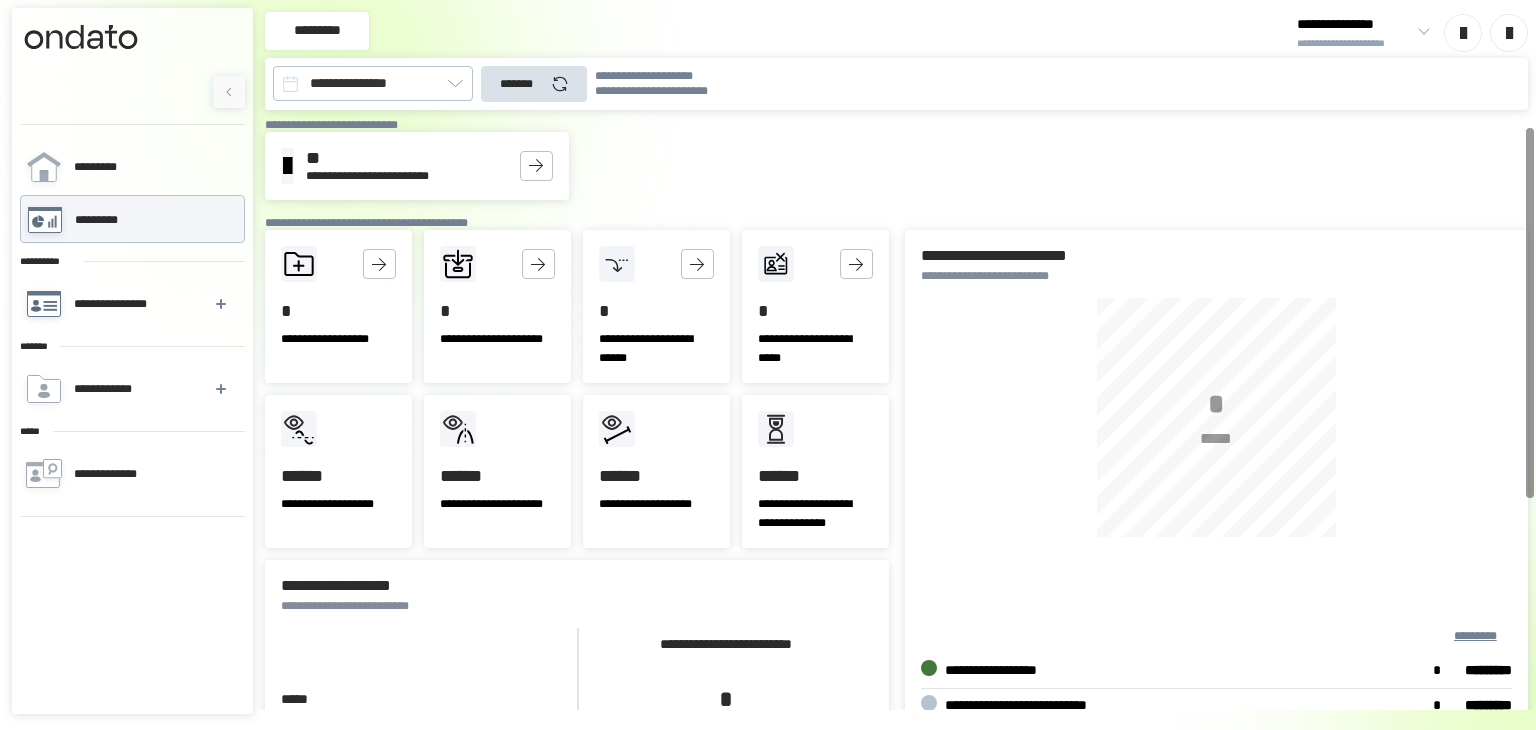 click on "**********" at bounding box center (114, 304) 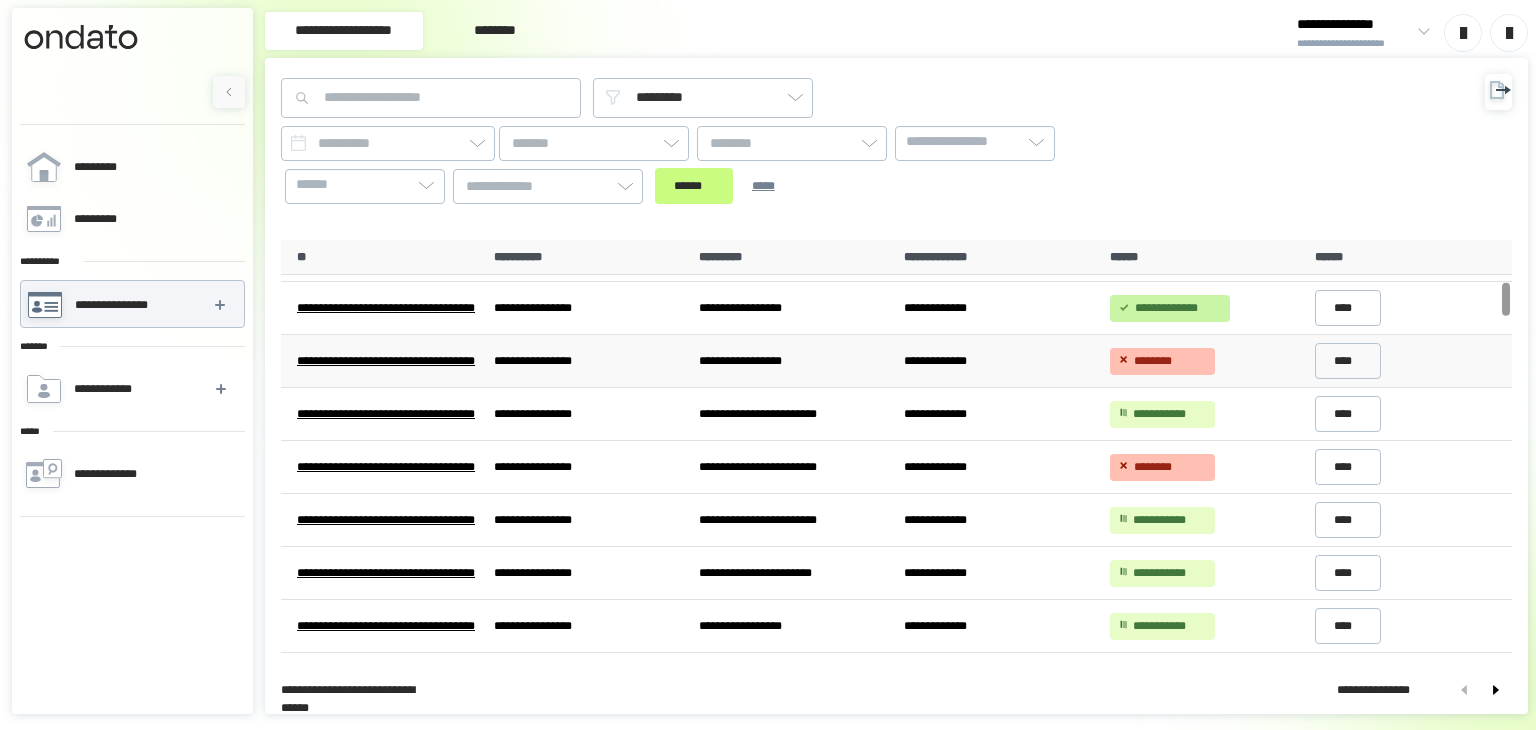 scroll, scrollTop: 600, scrollLeft: 0, axis: vertical 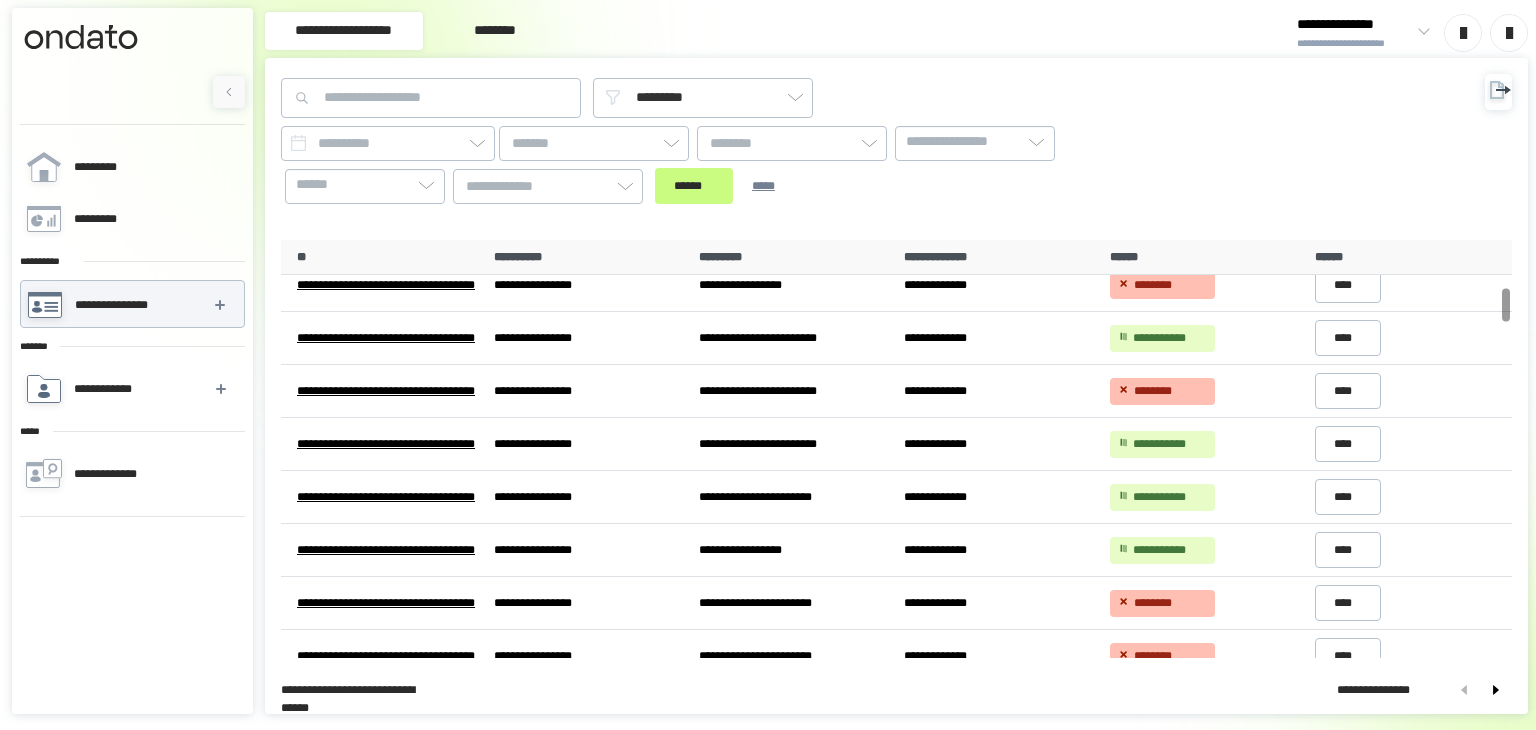 click on "**********" at bounding box center [131, 389] 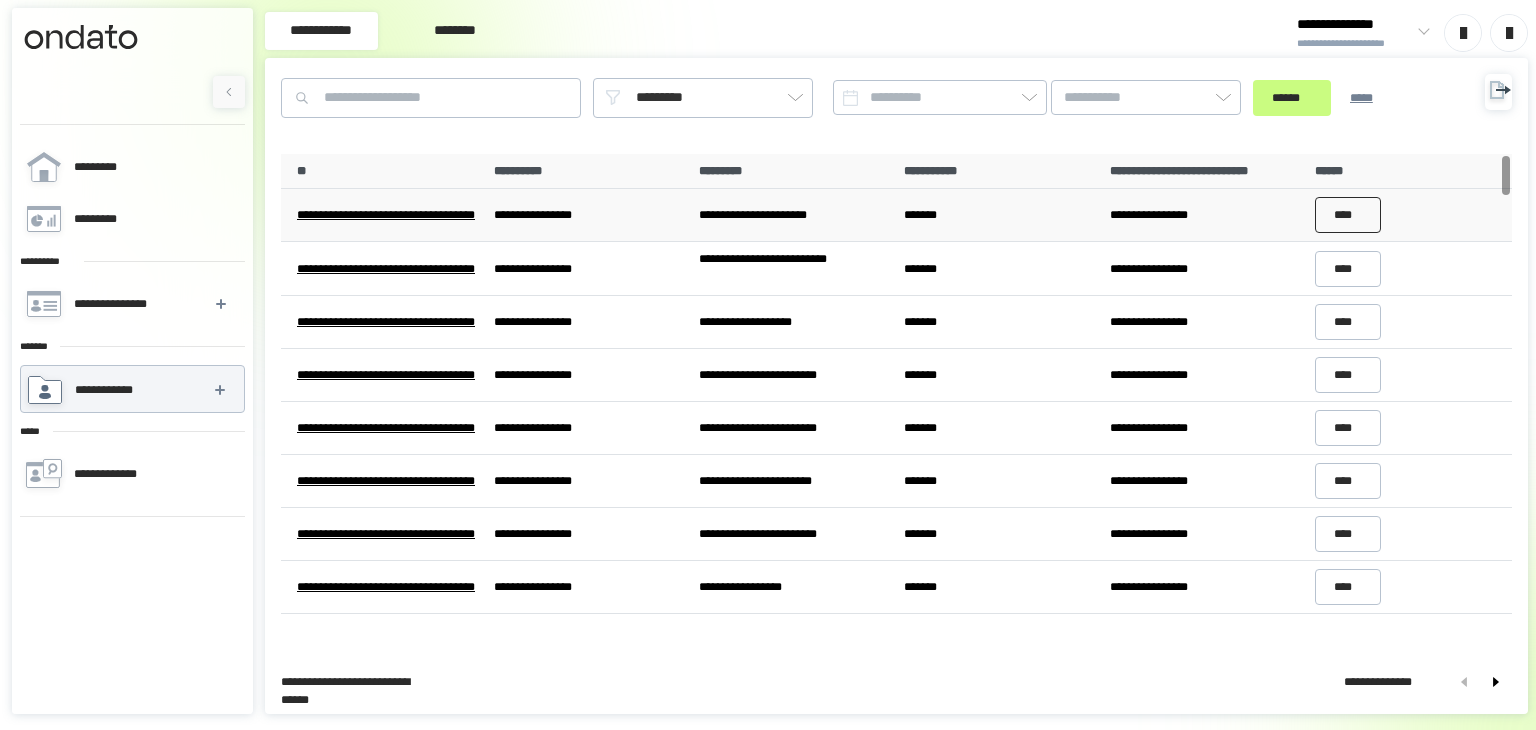 click on "****" at bounding box center (1348, 215) 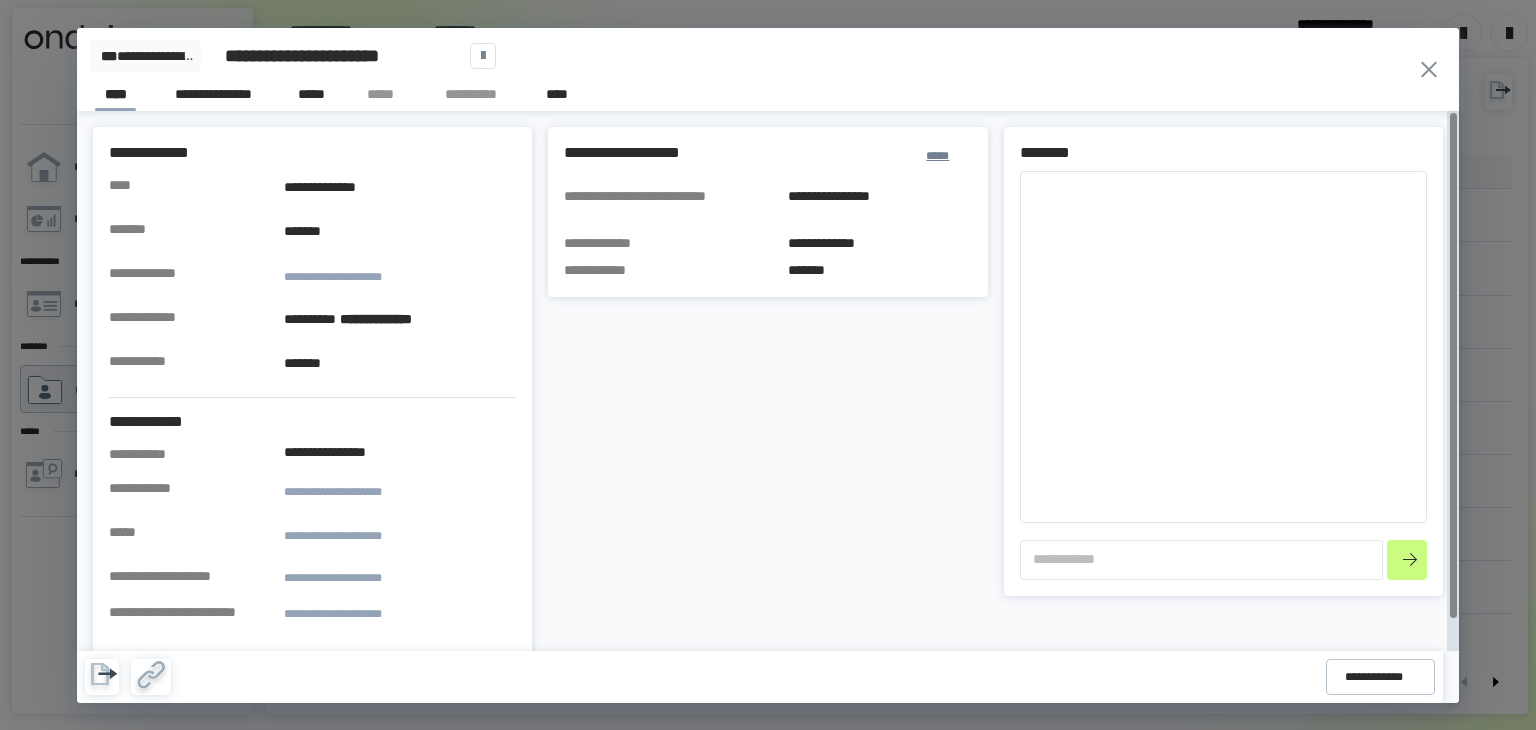 type on "*" 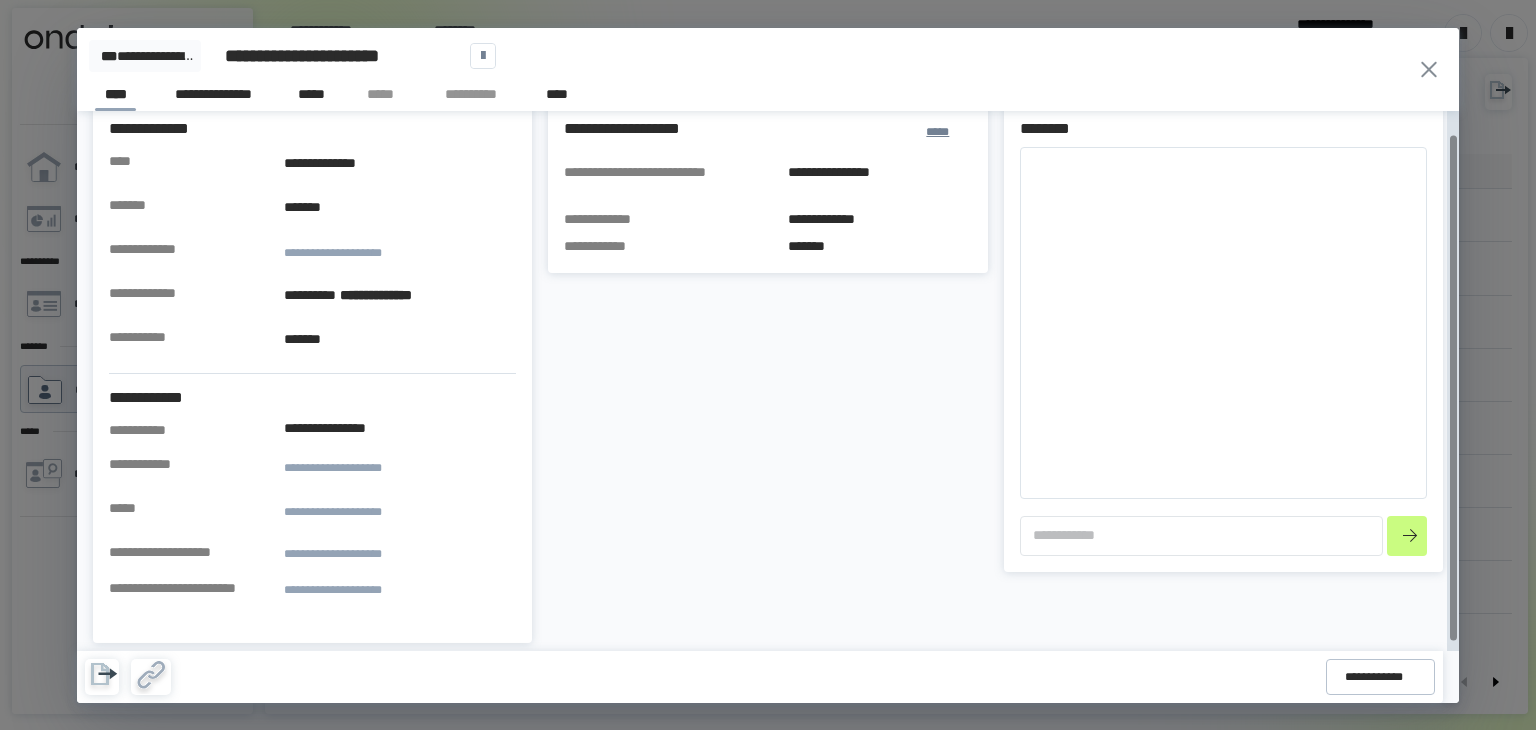scroll, scrollTop: 32, scrollLeft: 0, axis: vertical 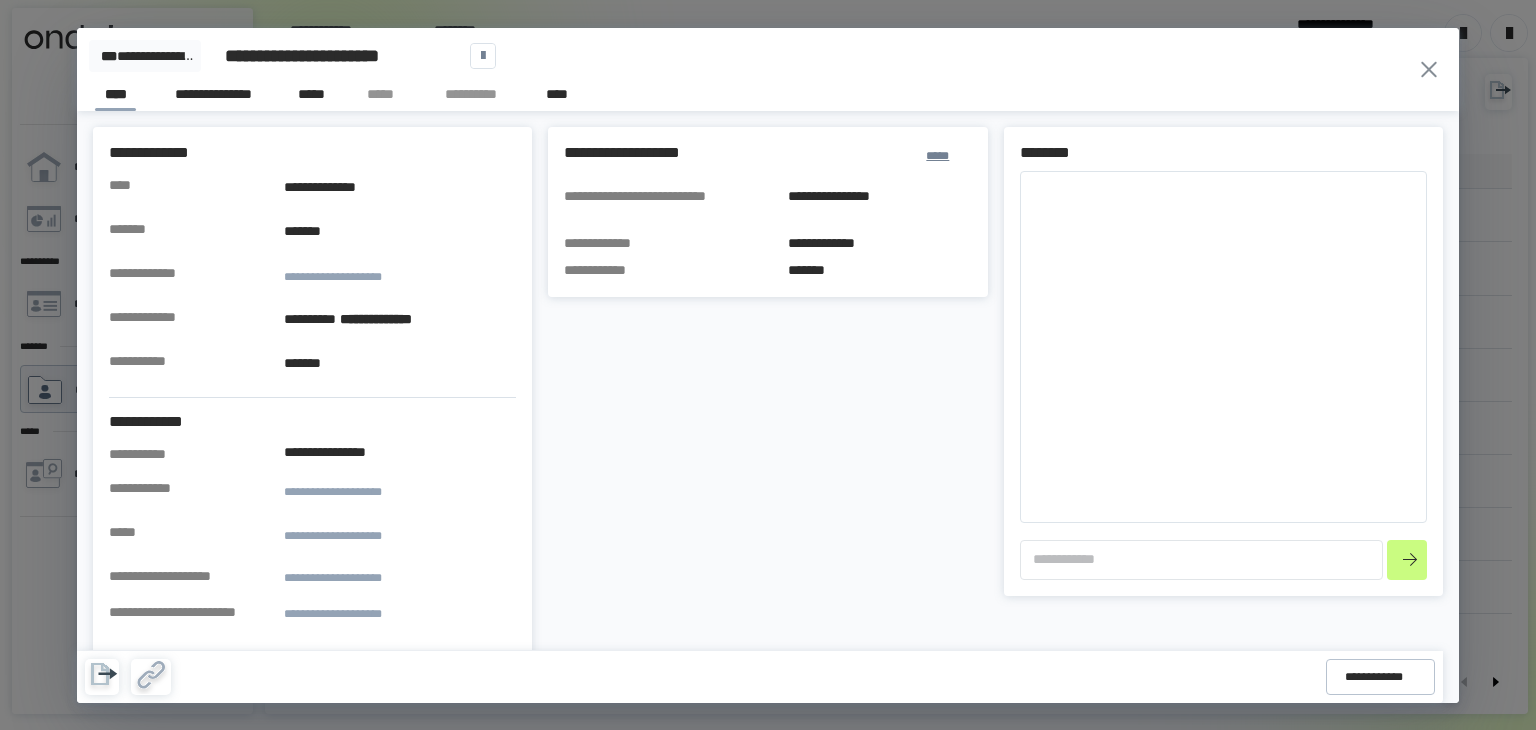 click 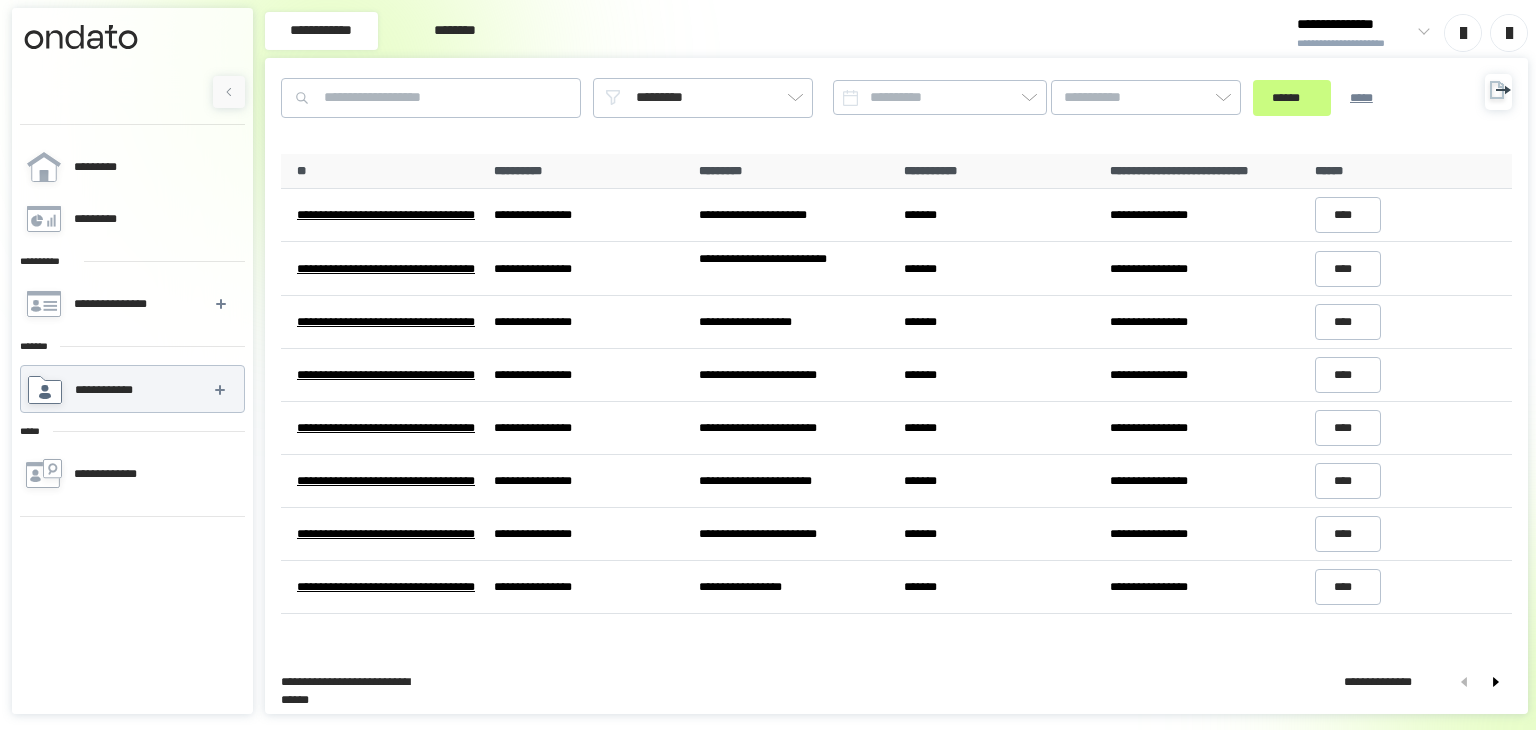 click on "**********" at bounding box center (1354, 44) 